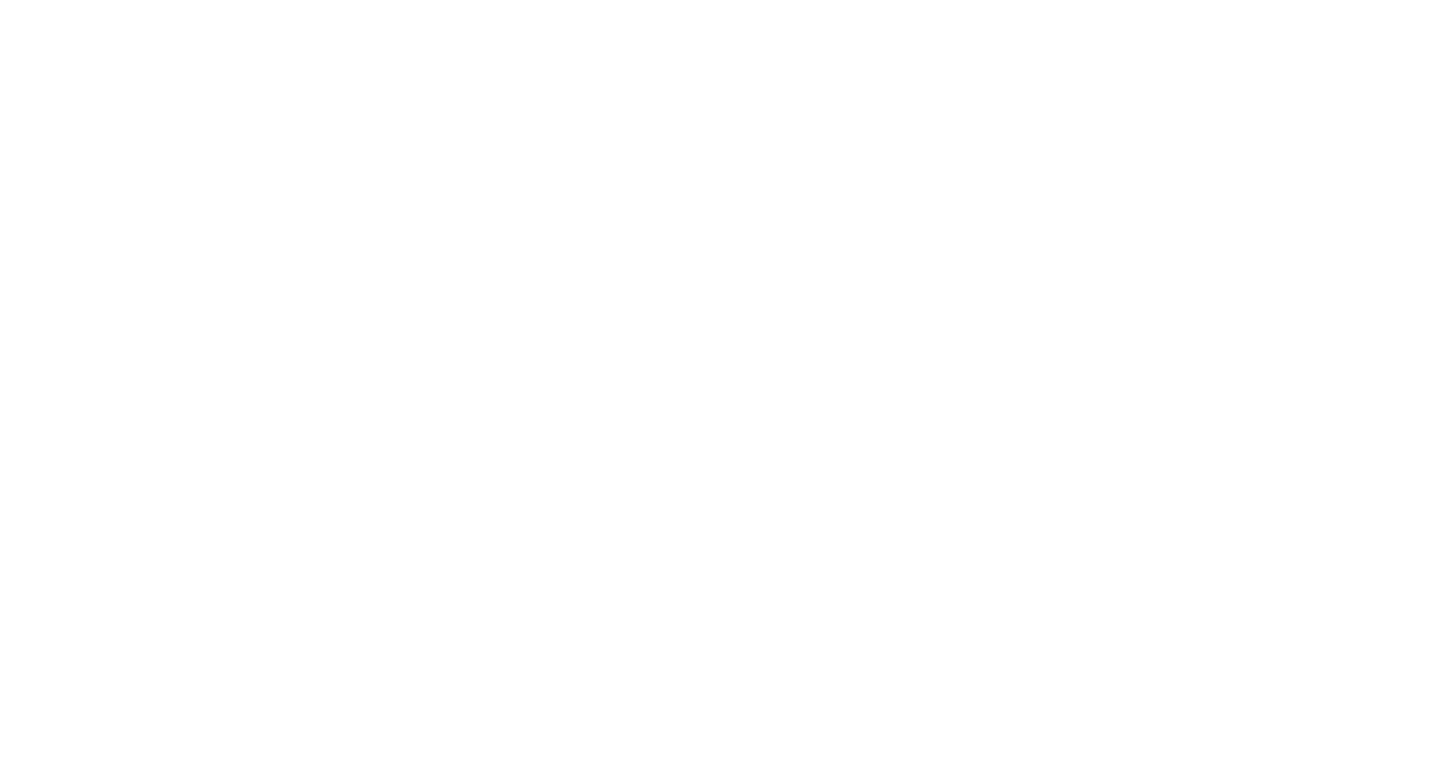 scroll, scrollTop: 0, scrollLeft: 0, axis: both 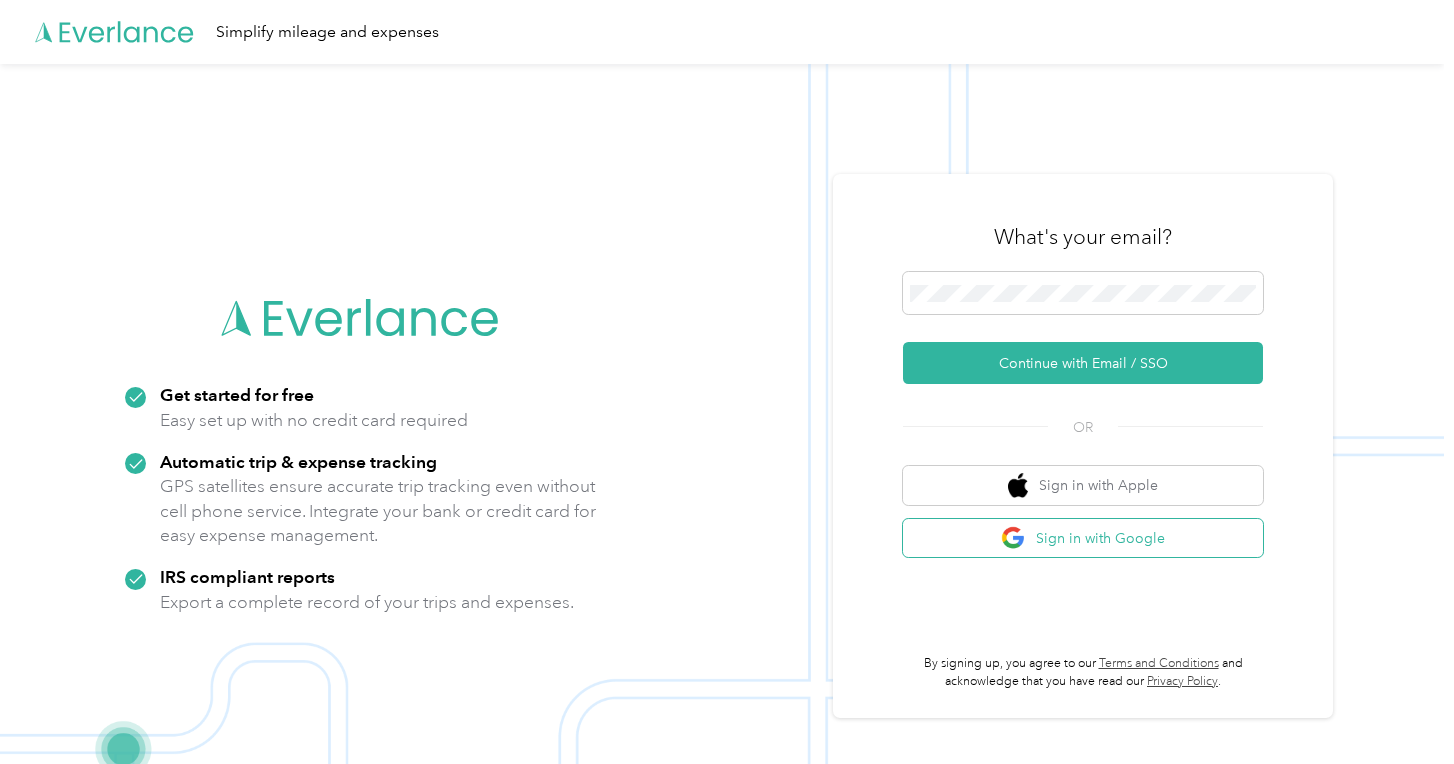 click on "Sign in with Google" at bounding box center [1083, 538] 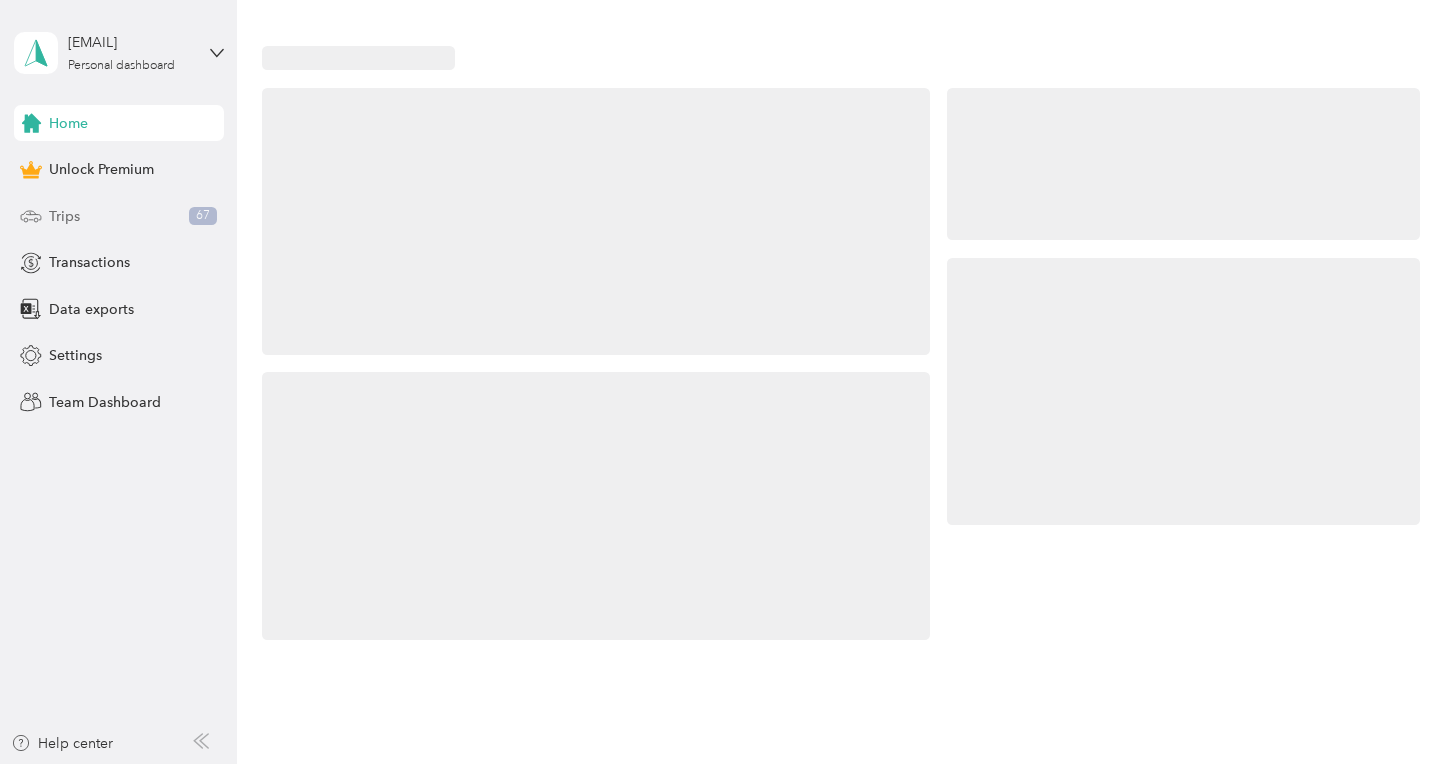 click on "Trips 67" at bounding box center (119, 216) 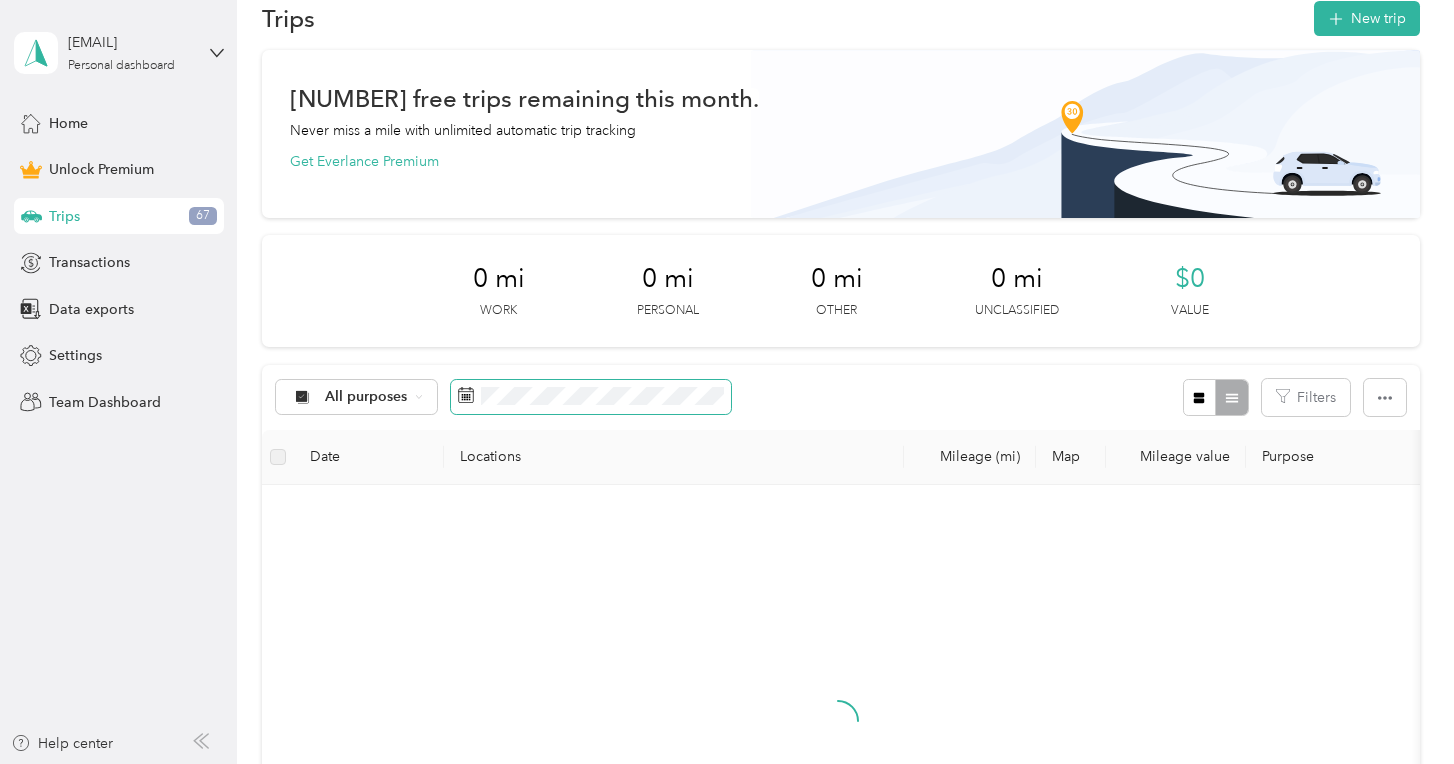 scroll, scrollTop: 39, scrollLeft: 0, axis: vertical 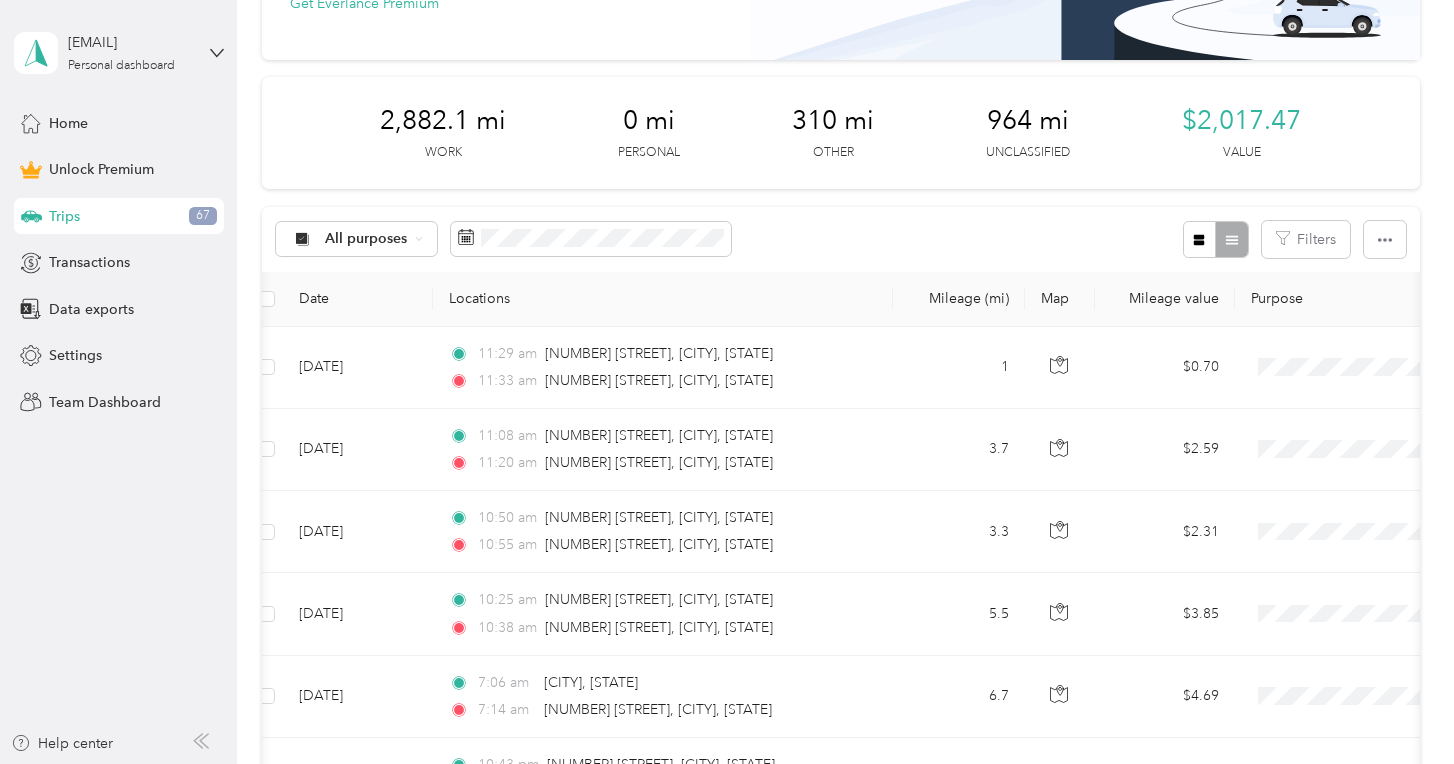click on "All purposes Filters" at bounding box center (841, 239) 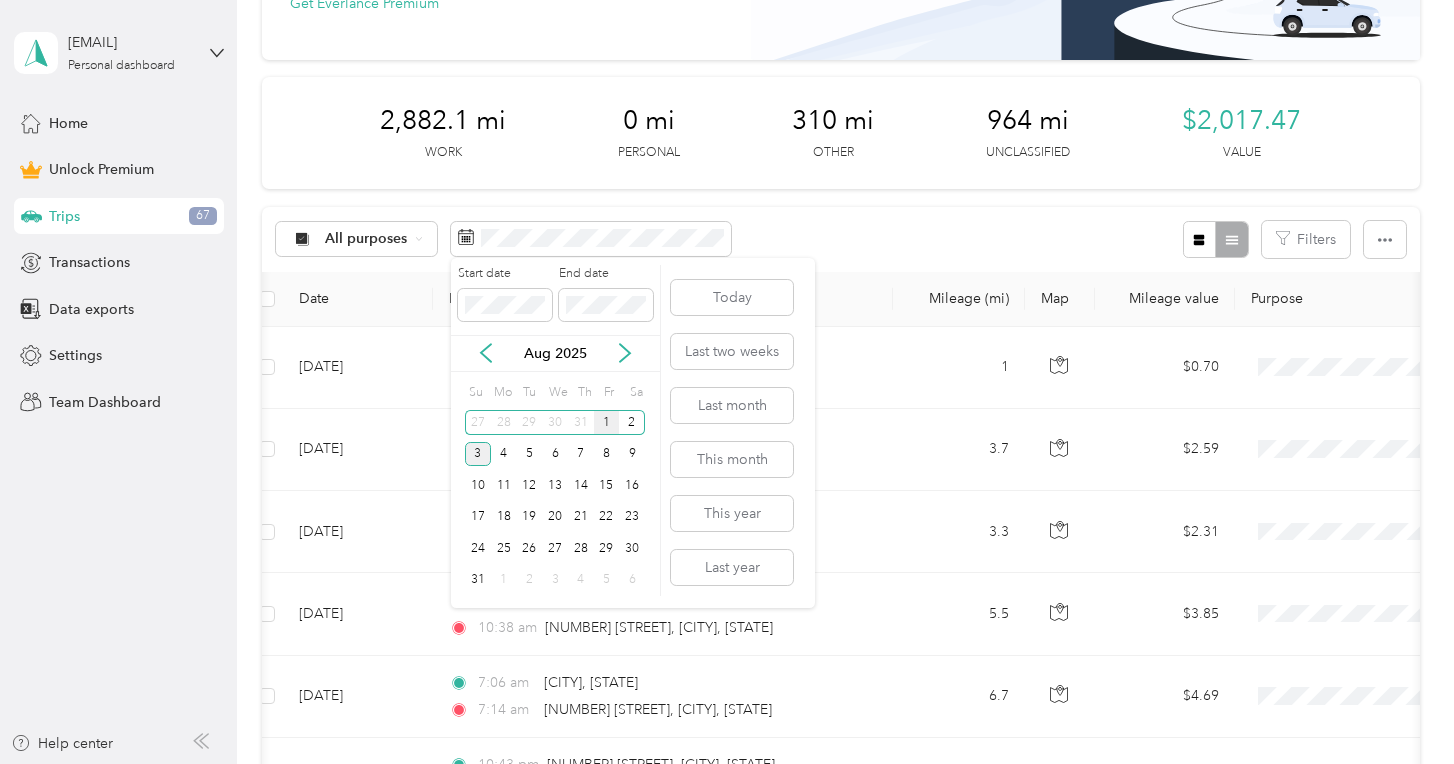 click on "1" at bounding box center [607, 422] 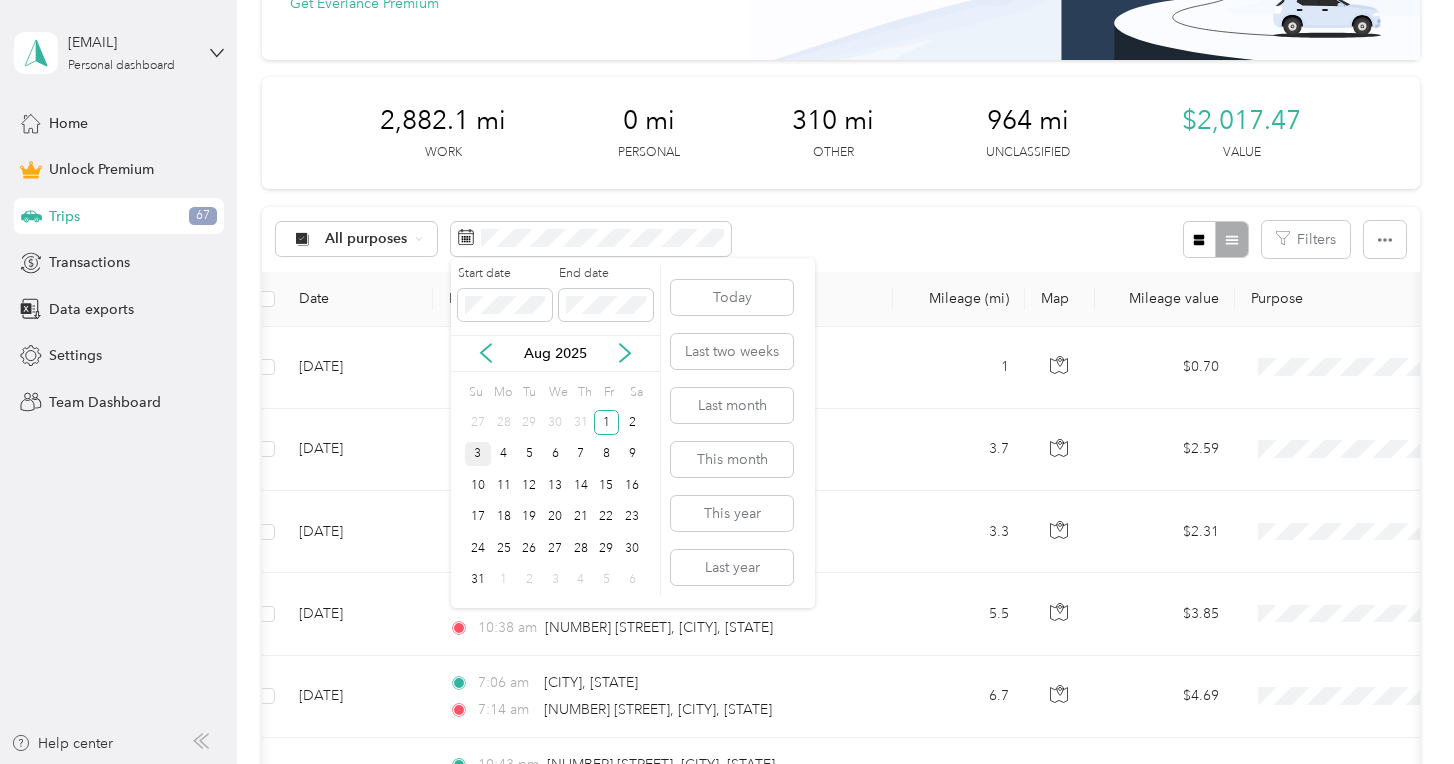 click on "31" at bounding box center (581, 422) 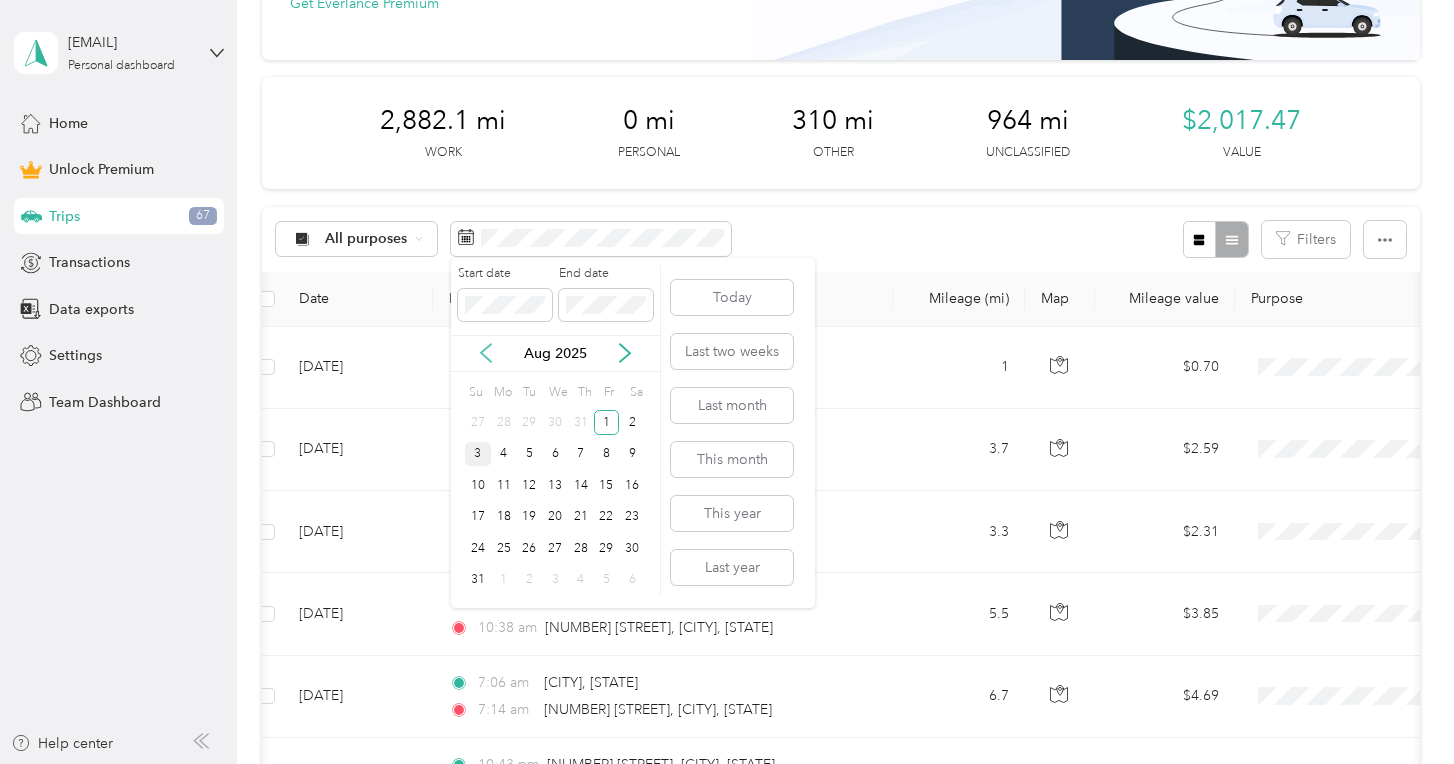click 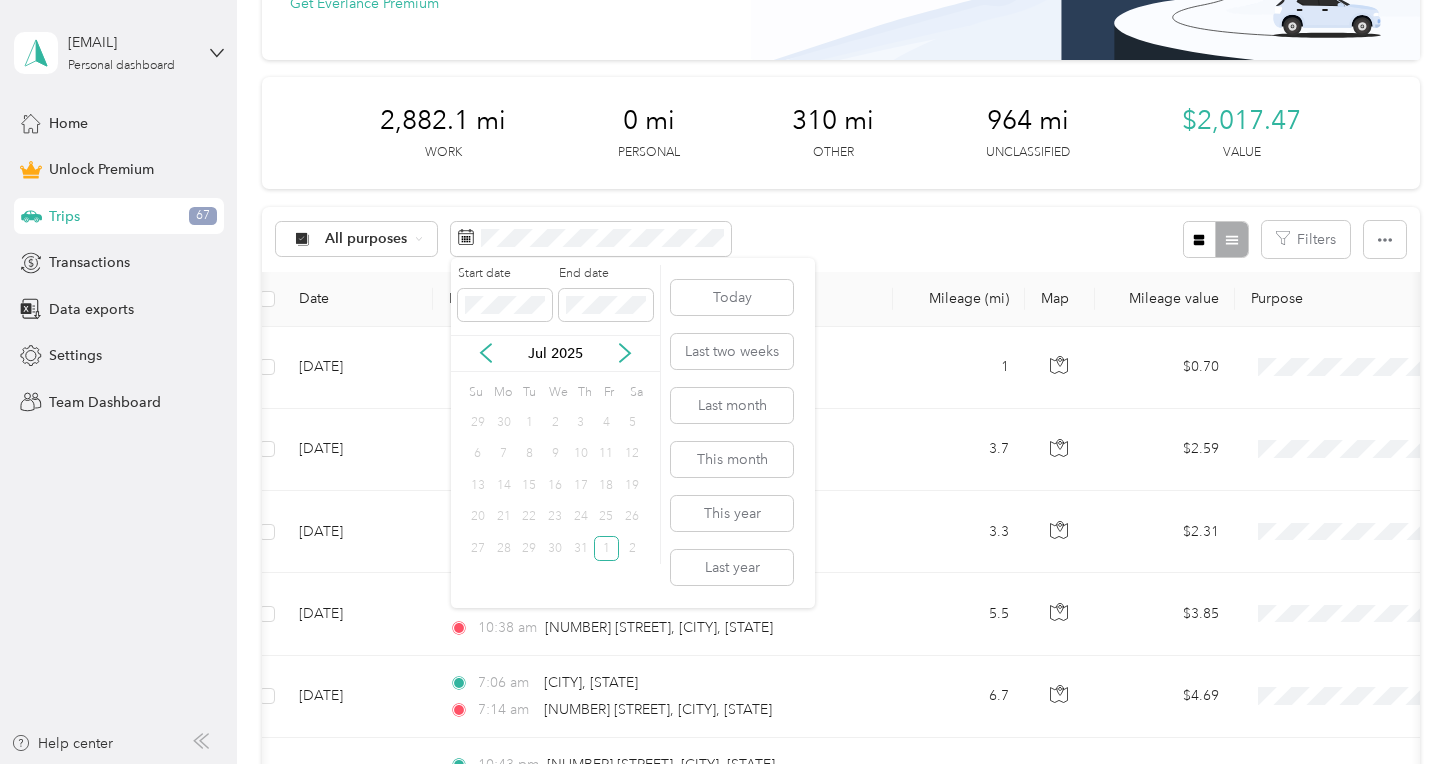 click on "31" at bounding box center [581, 549] 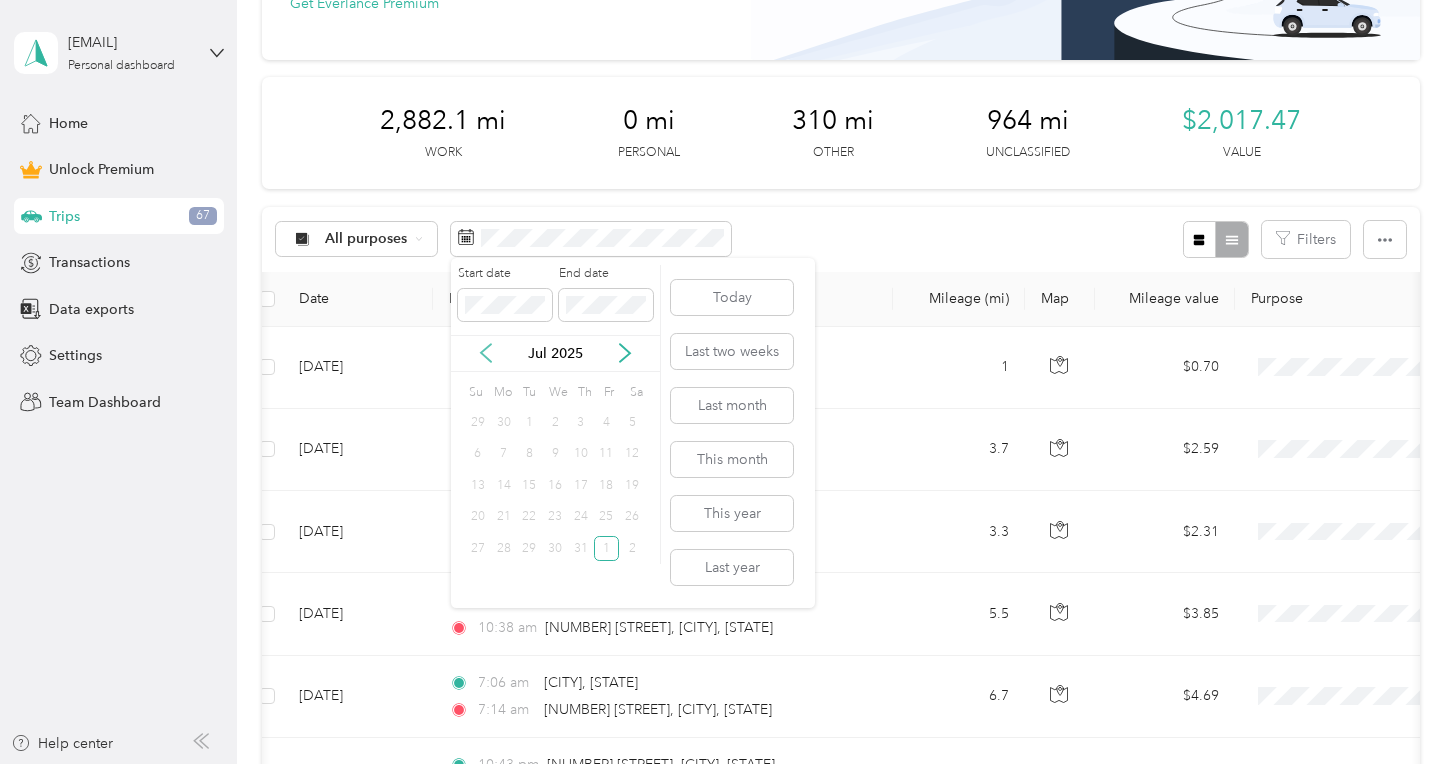 click 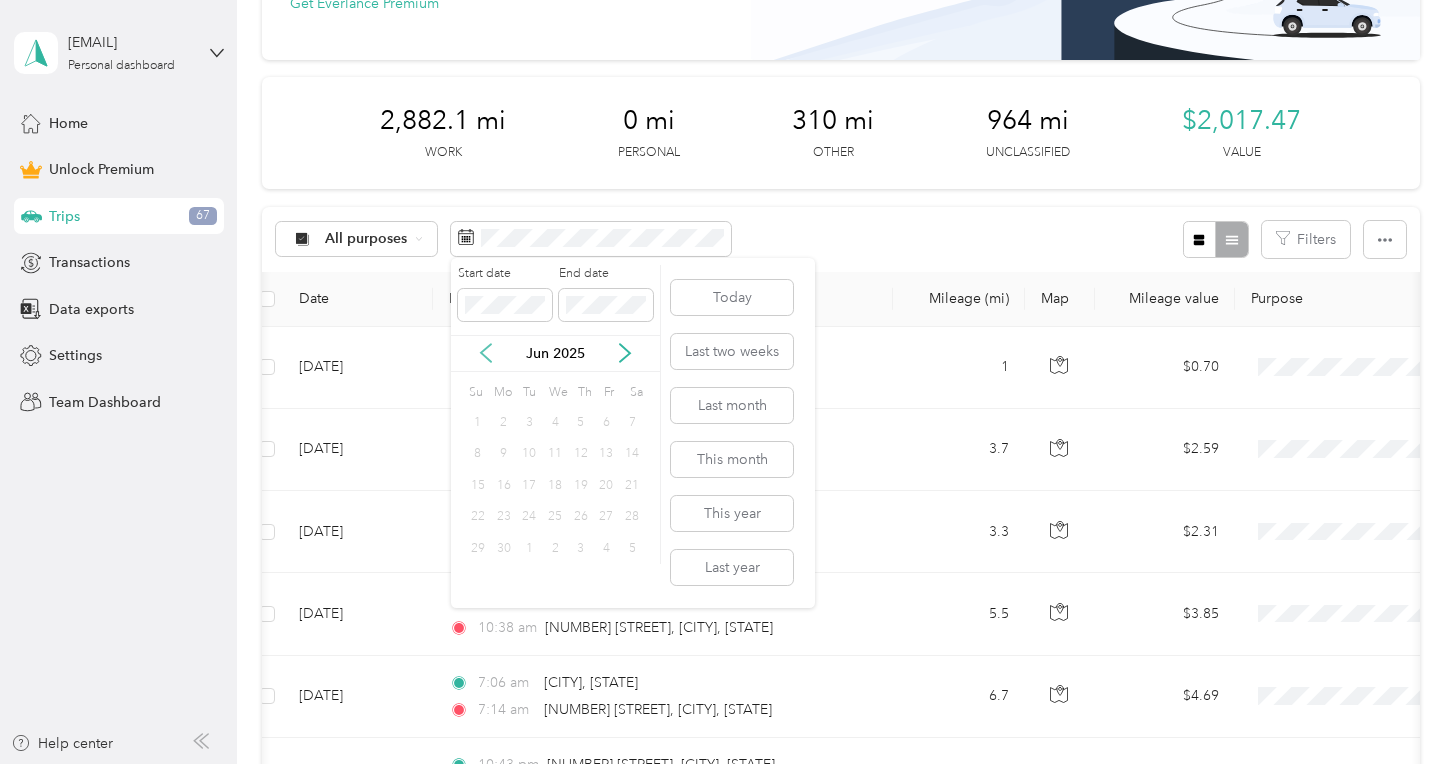 click 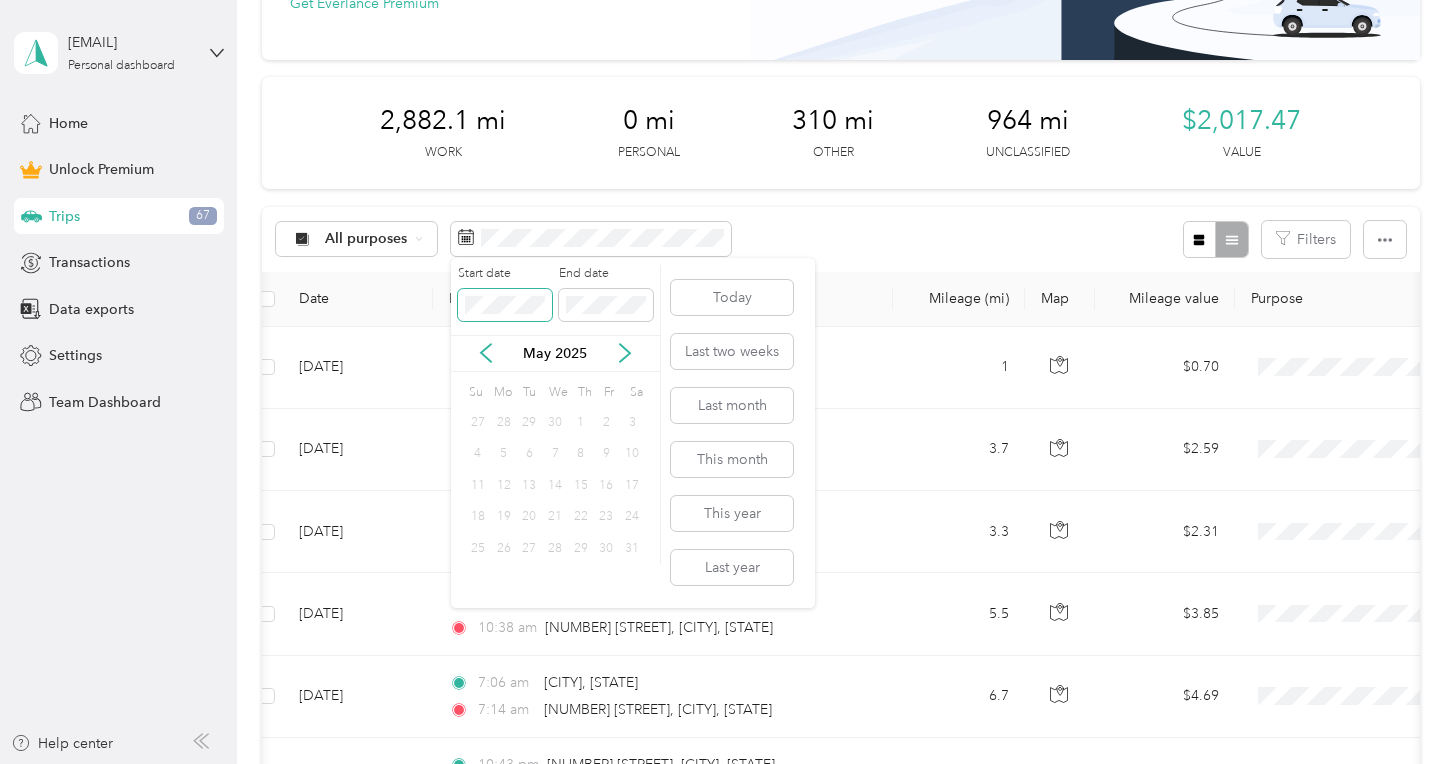click at bounding box center [505, 305] 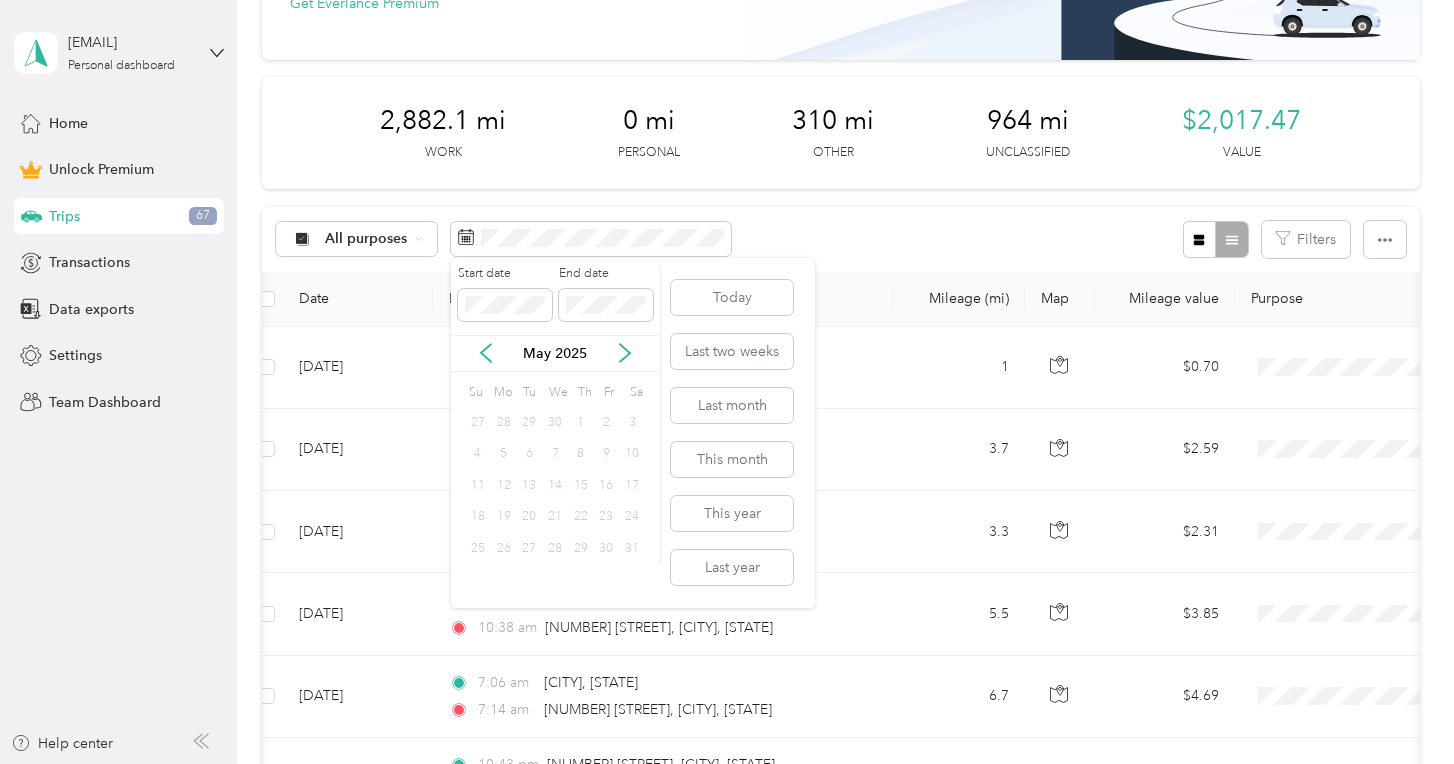 click on "May 2025" at bounding box center (555, 353) 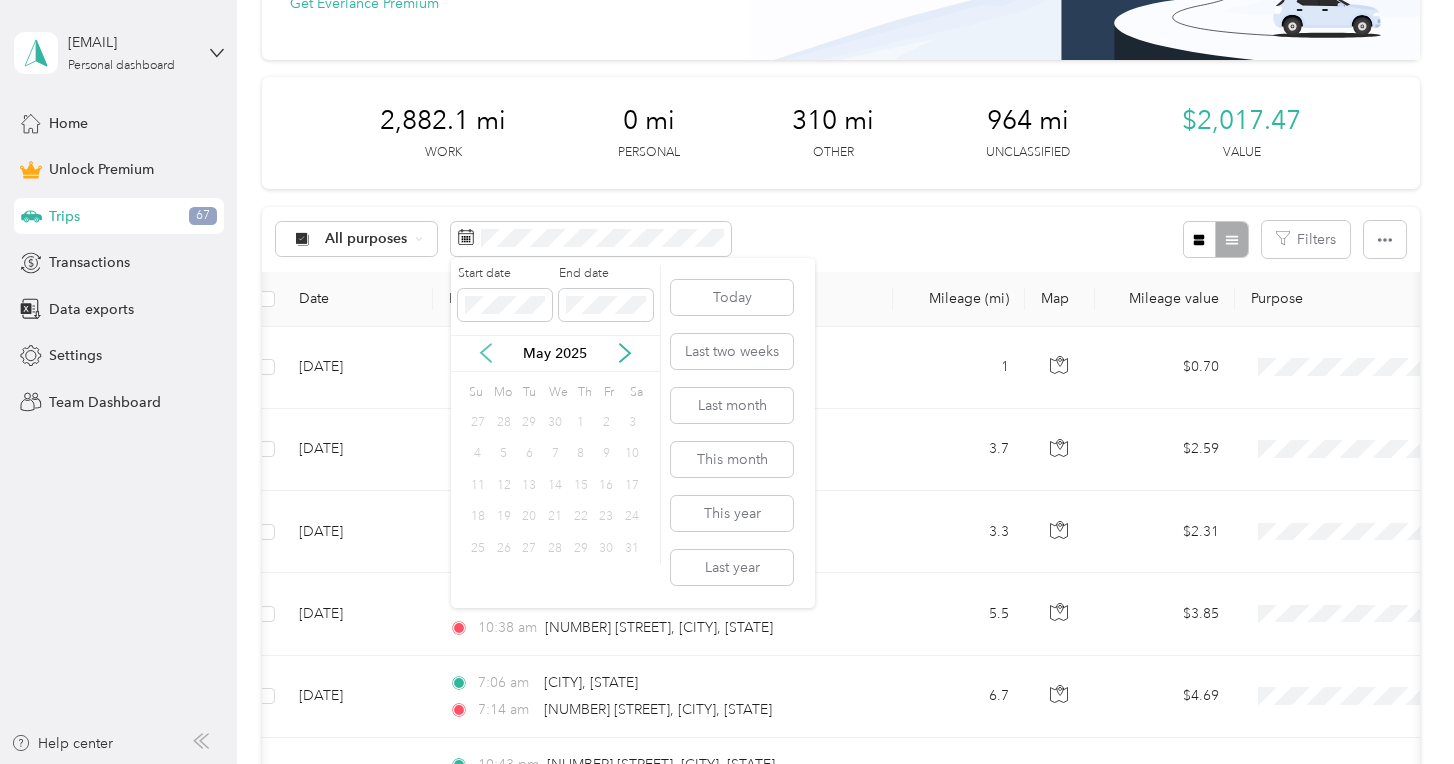 click 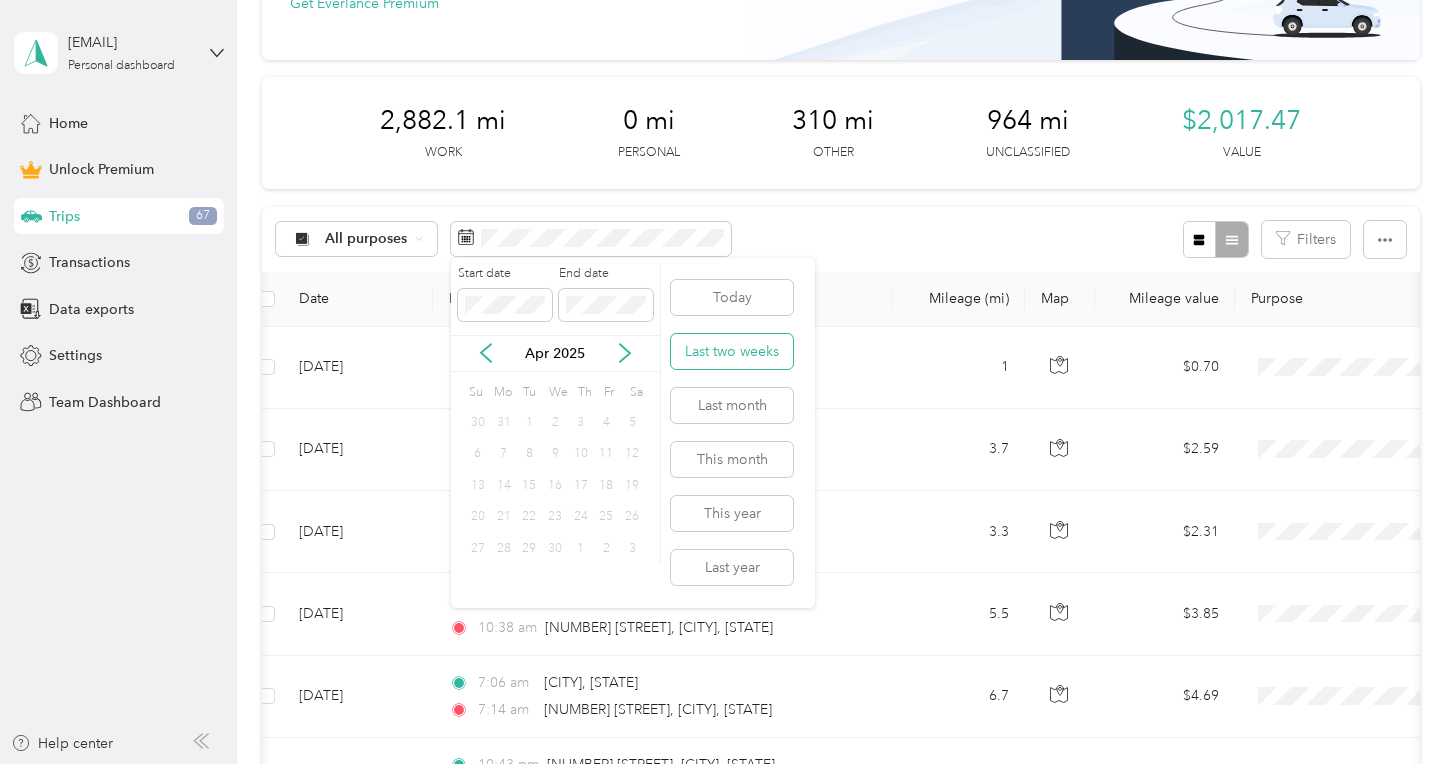 click on "Last two weeks" at bounding box center (732, 351) 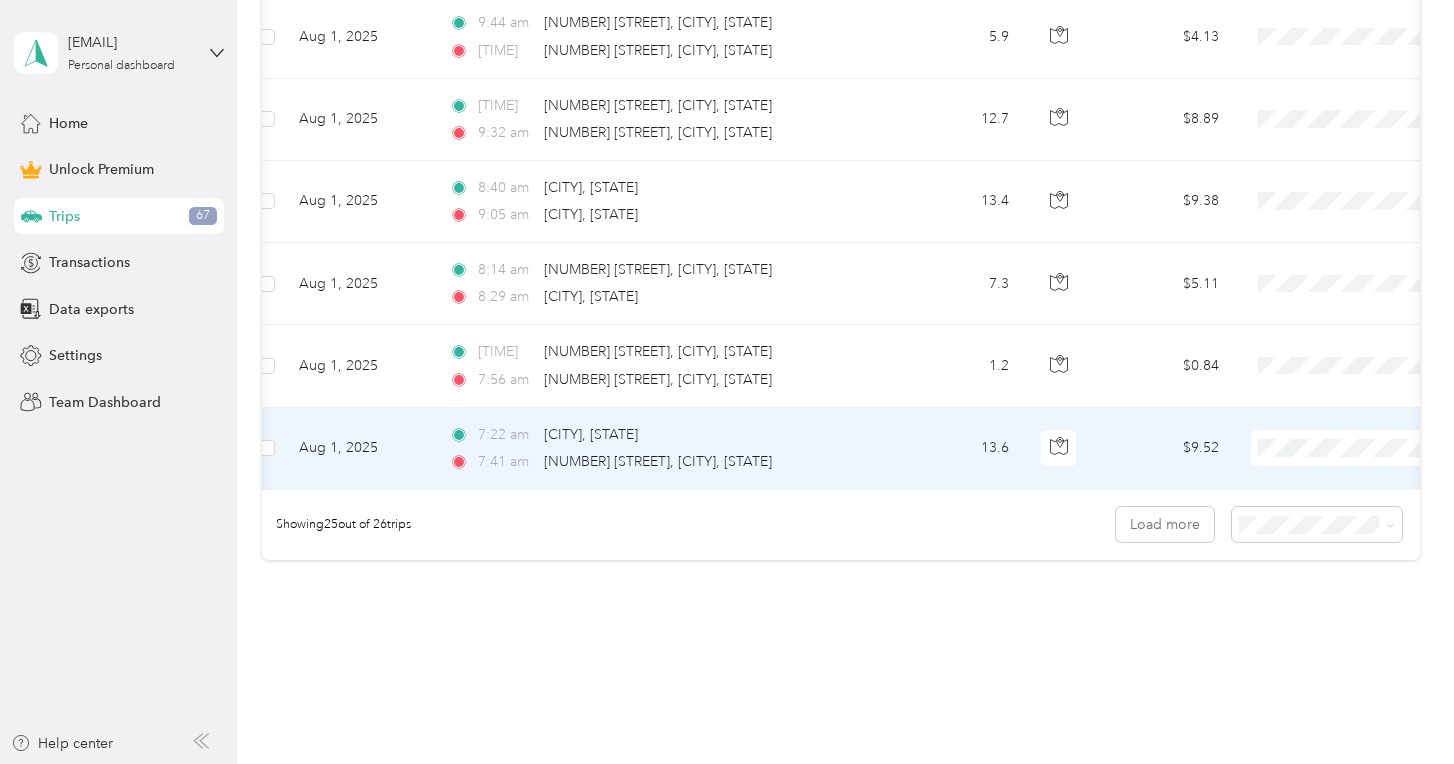 scroll, scrollTop: 2055, scrollLeft: 0, axis: vertical 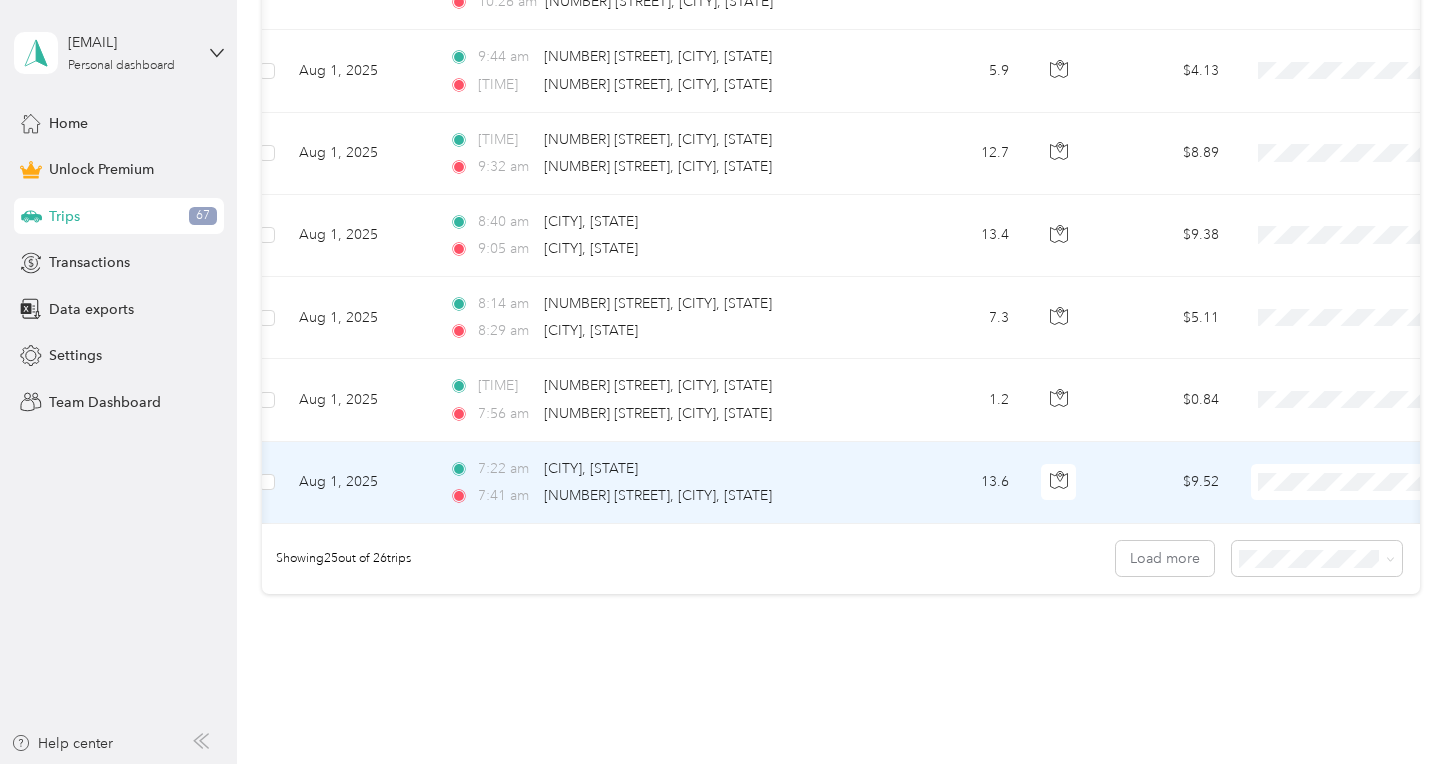 click at bounding box center (1375, 482) 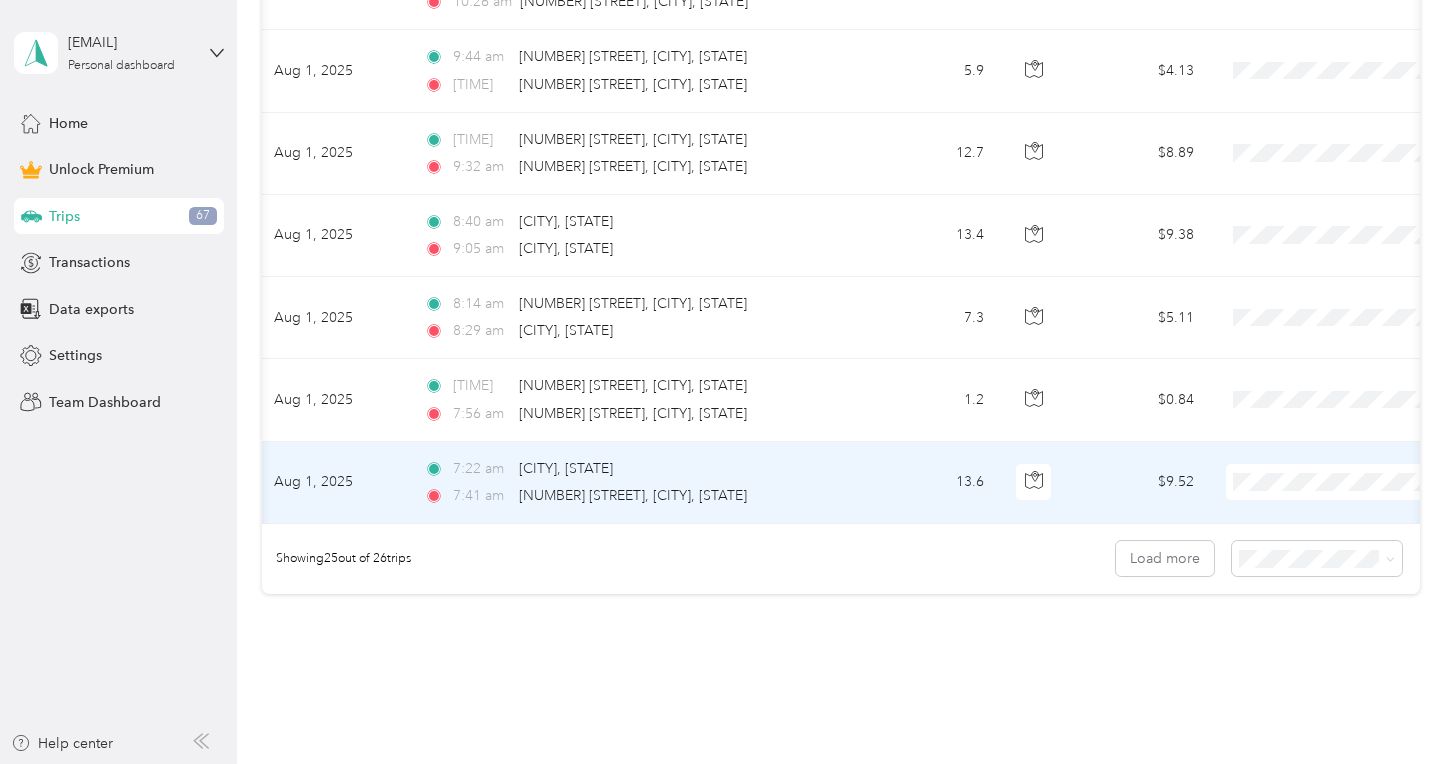 scroll, scrollTop: 0, scrollLeft: 0, axis: both 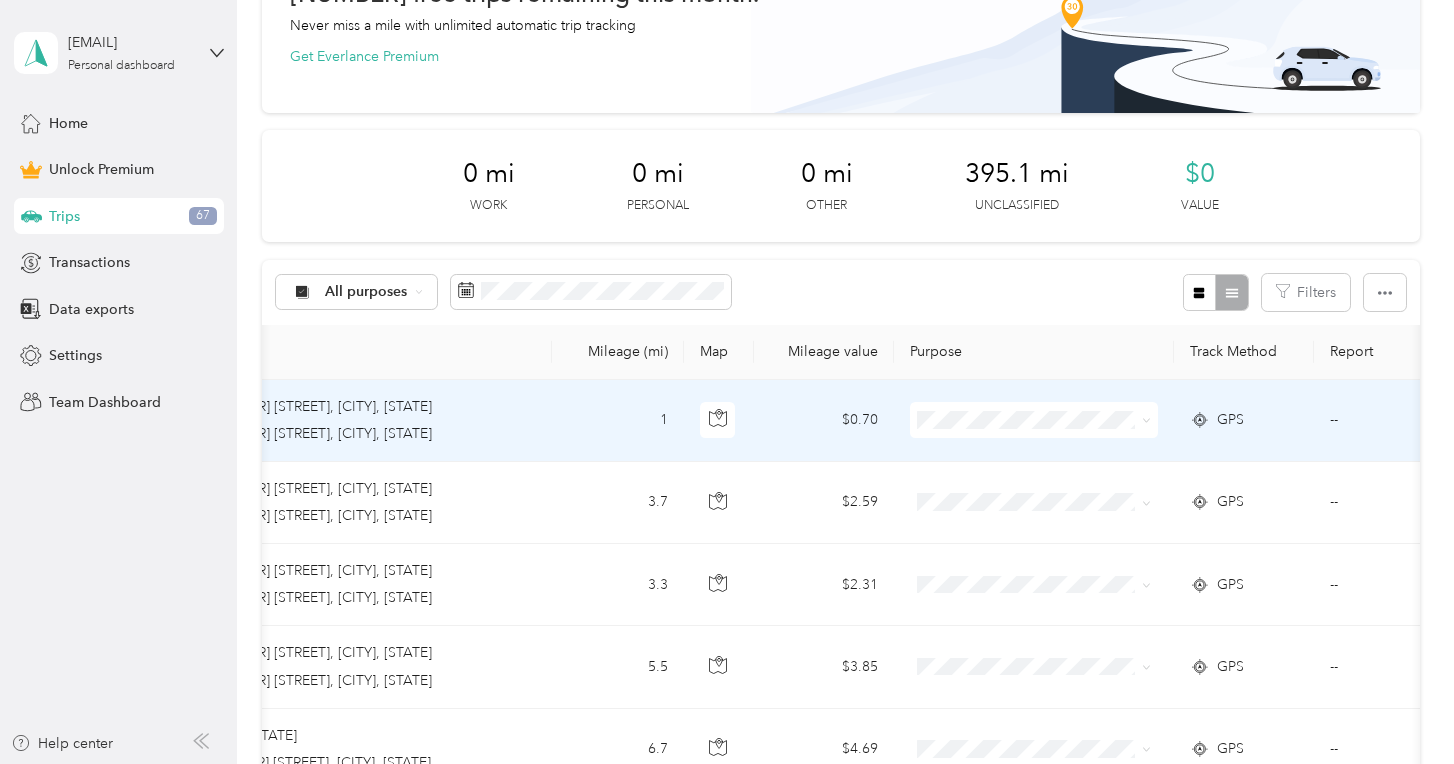 click on "Doordash" at bounding box center (1034, 527) 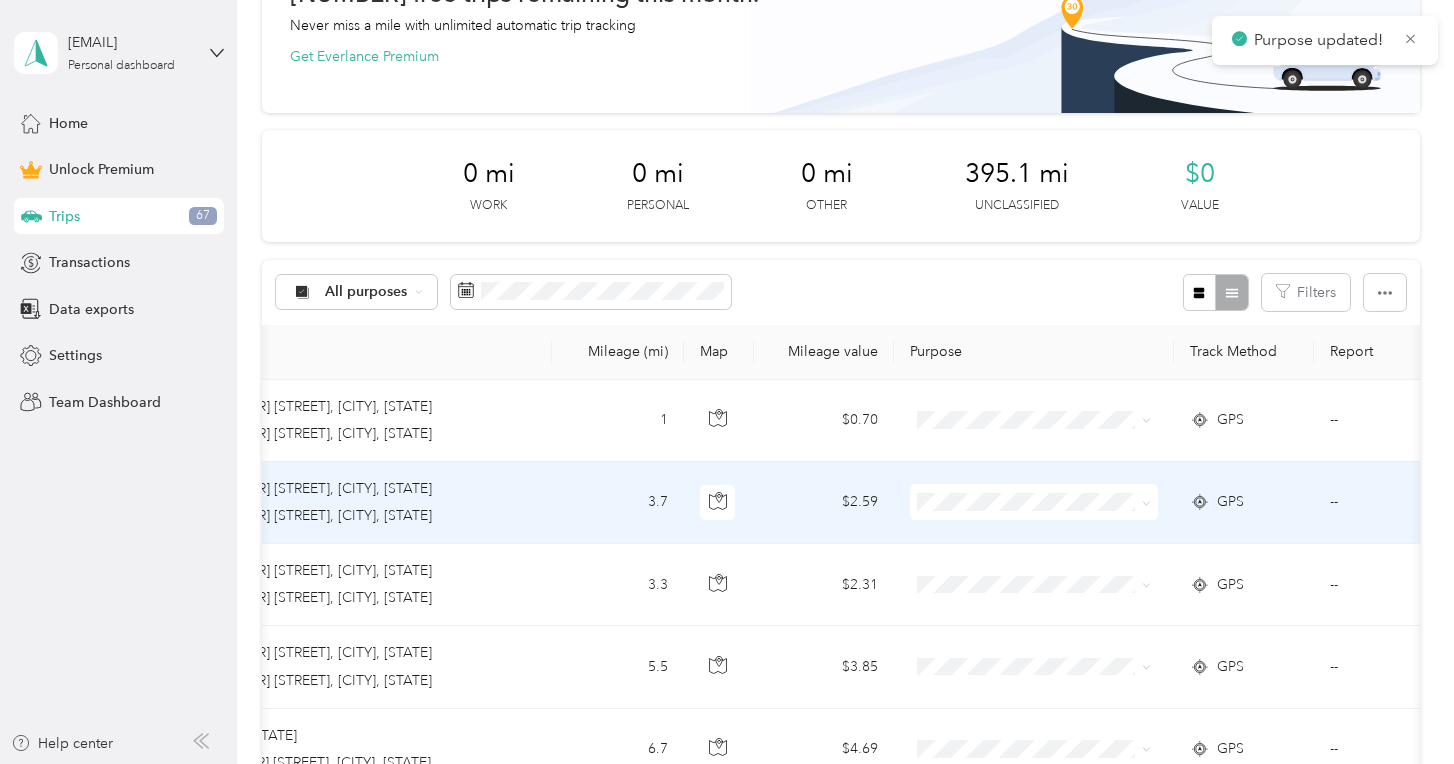 click at bounding box center (1034, 502) 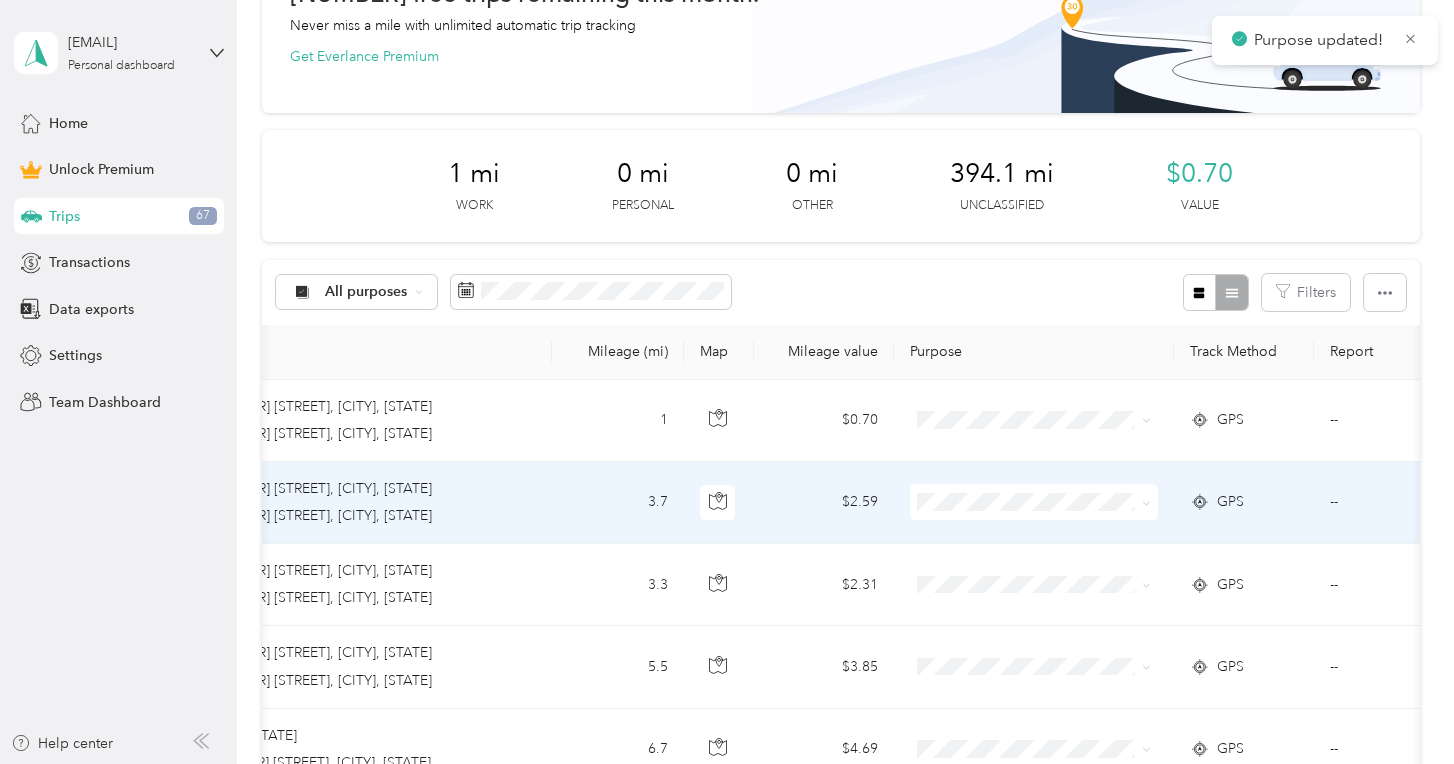 click on "Doordash" at bounding box center (1034, 289) 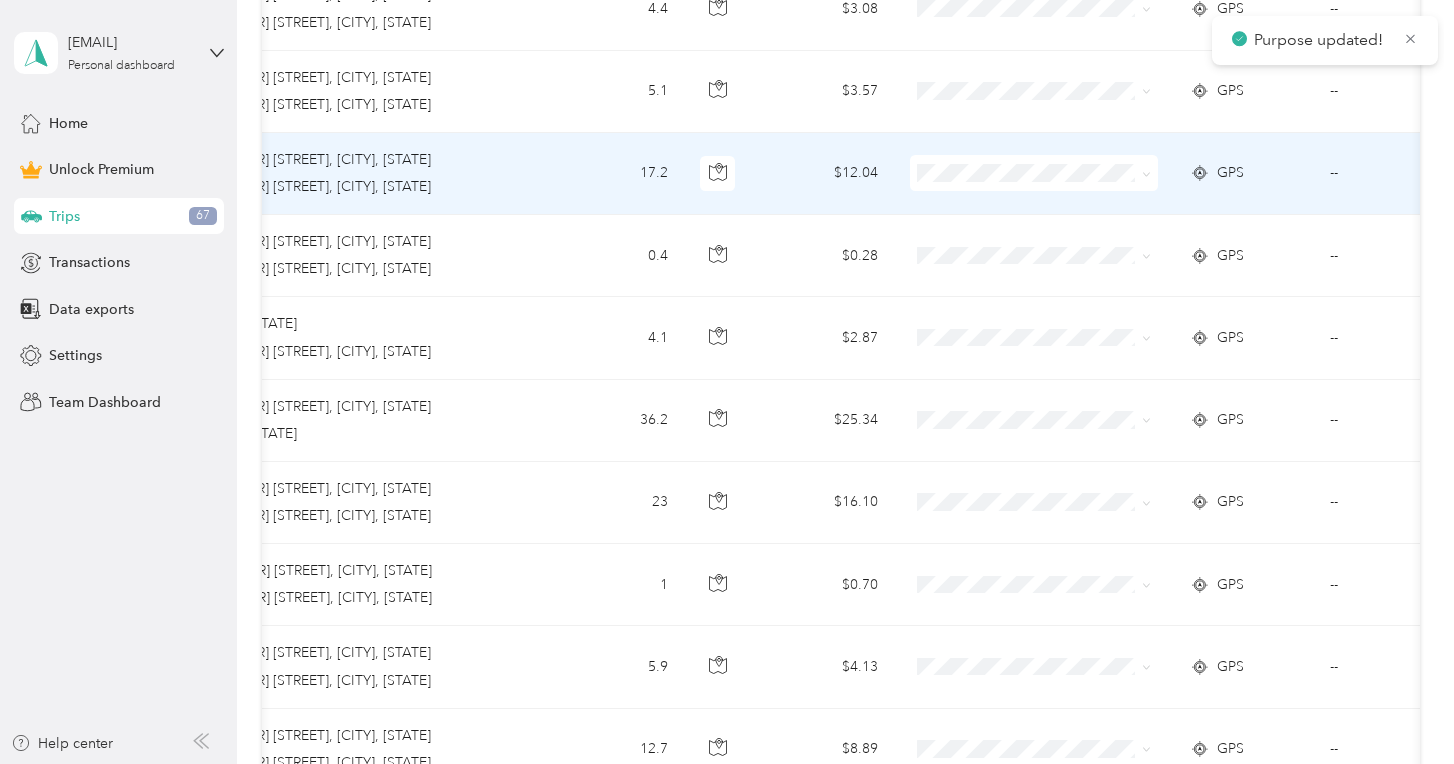 scroll, scrollTop: 1461, scrollLeft: 0, axis: vertical 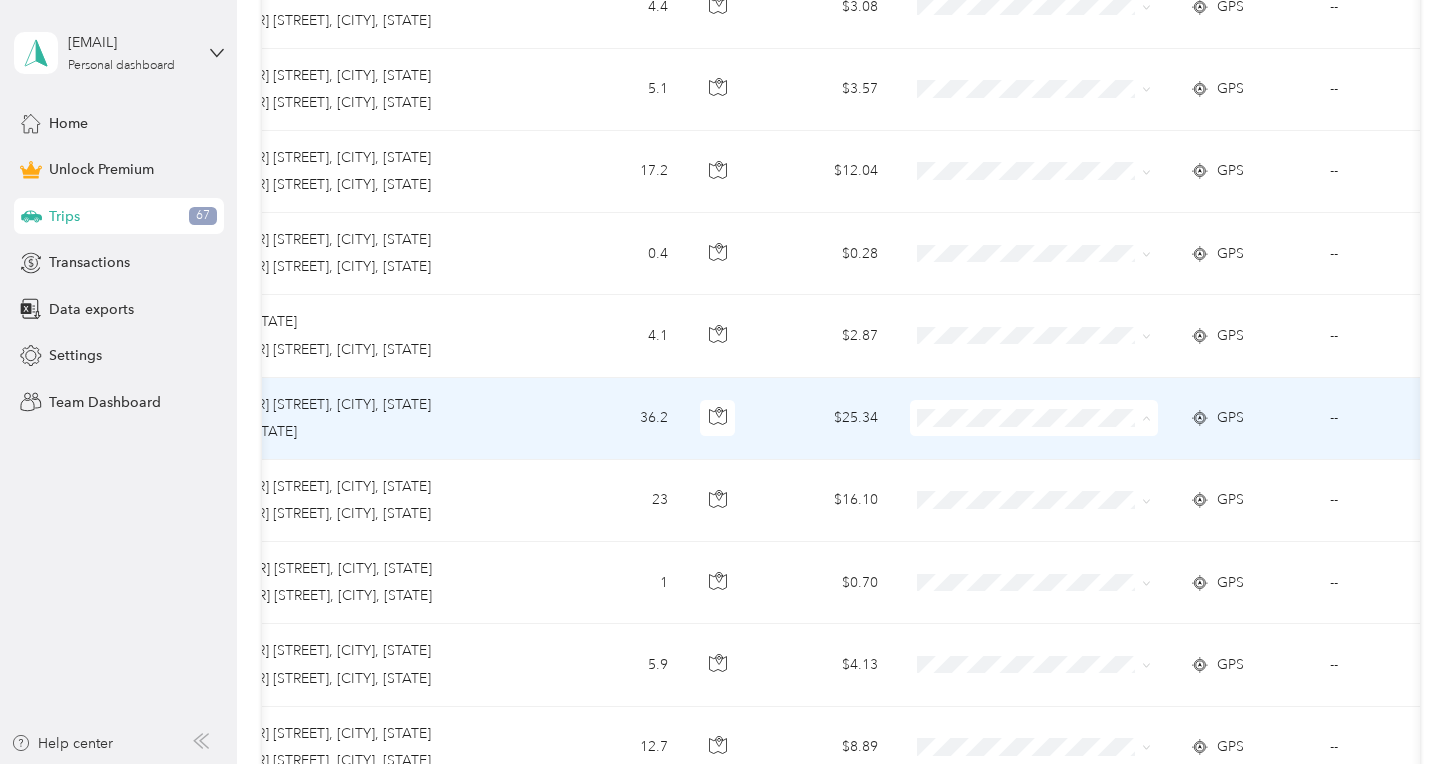 click on "Doordash" at bounding box center [1052, 525] 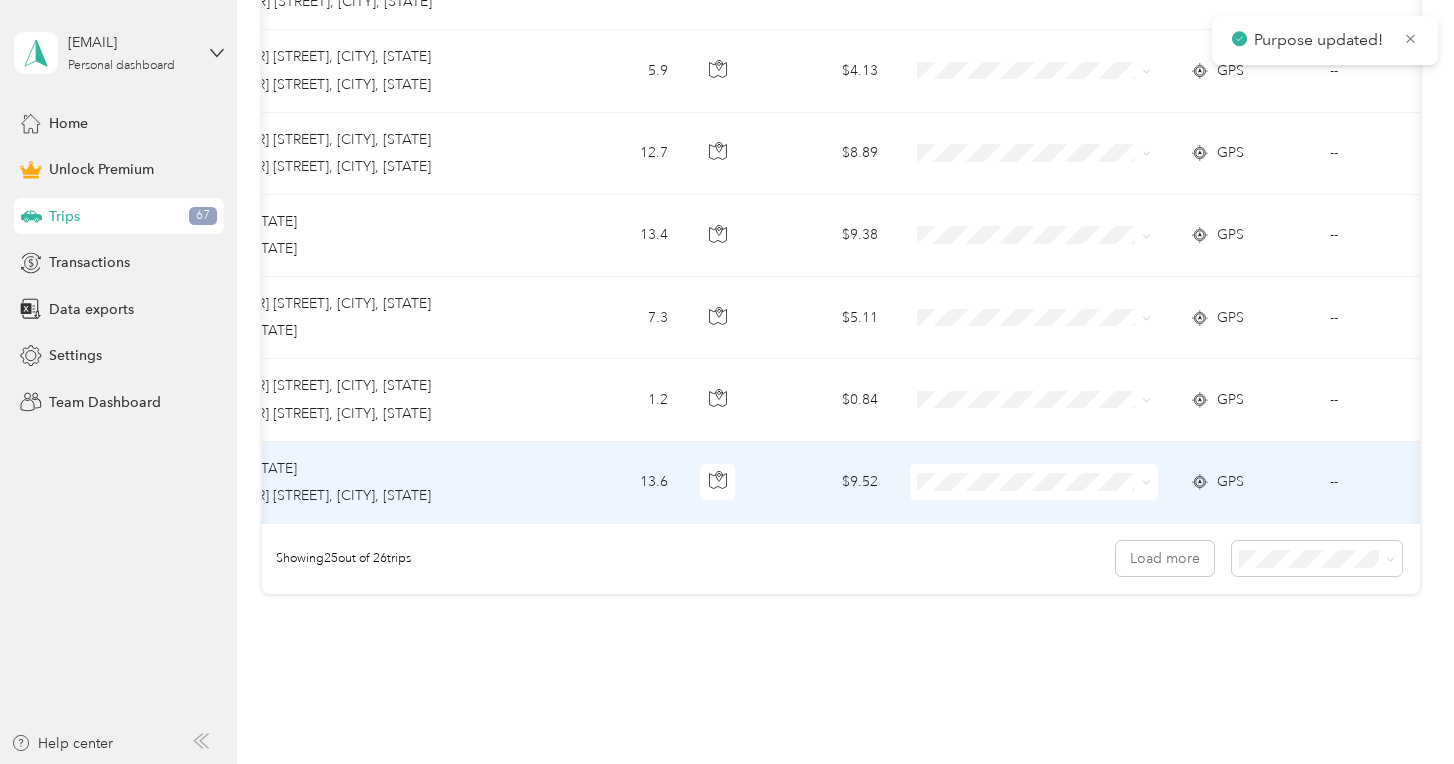 scroll, scrollTop: 2076, scrollLeft: 0, axis: vertical 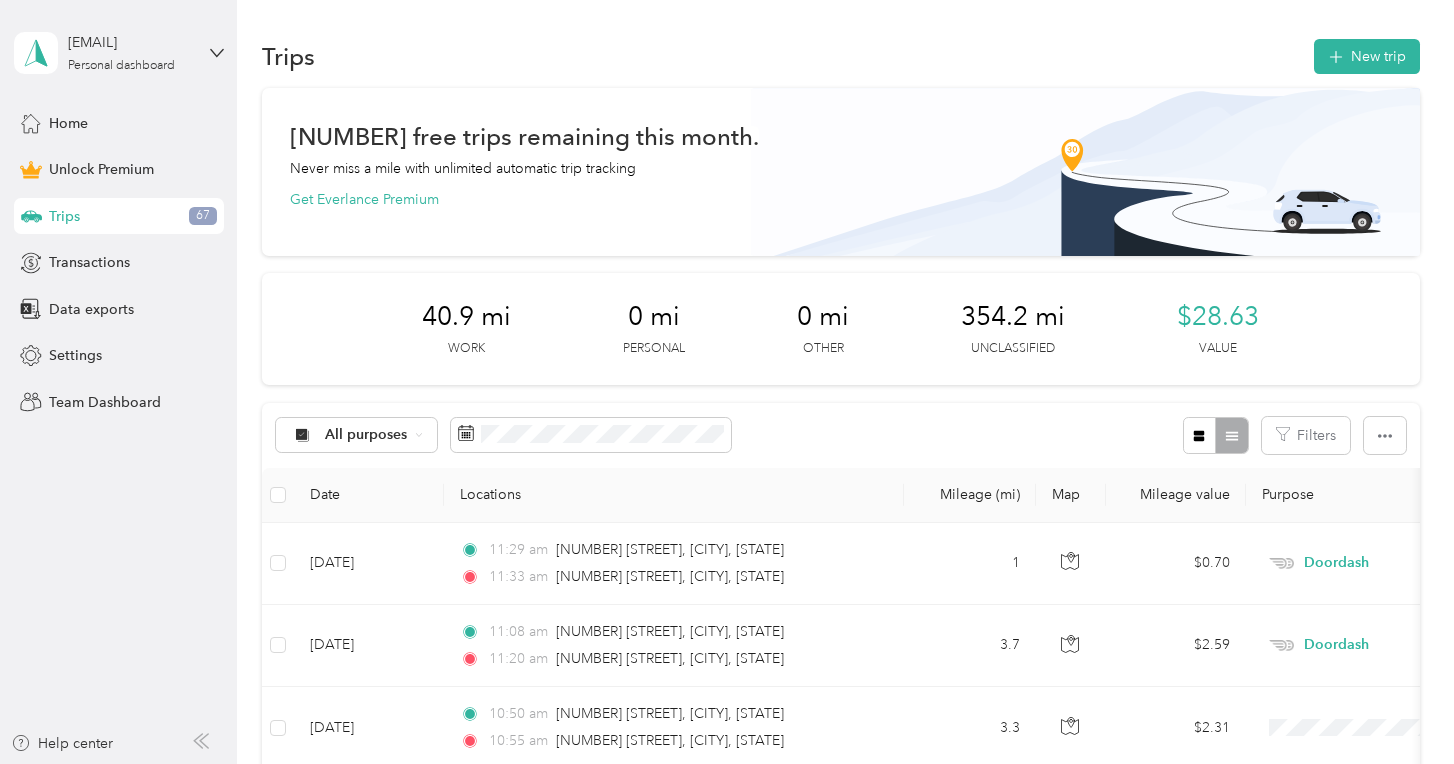 click on "All purposes Filters" at bounding box center (841, 435) 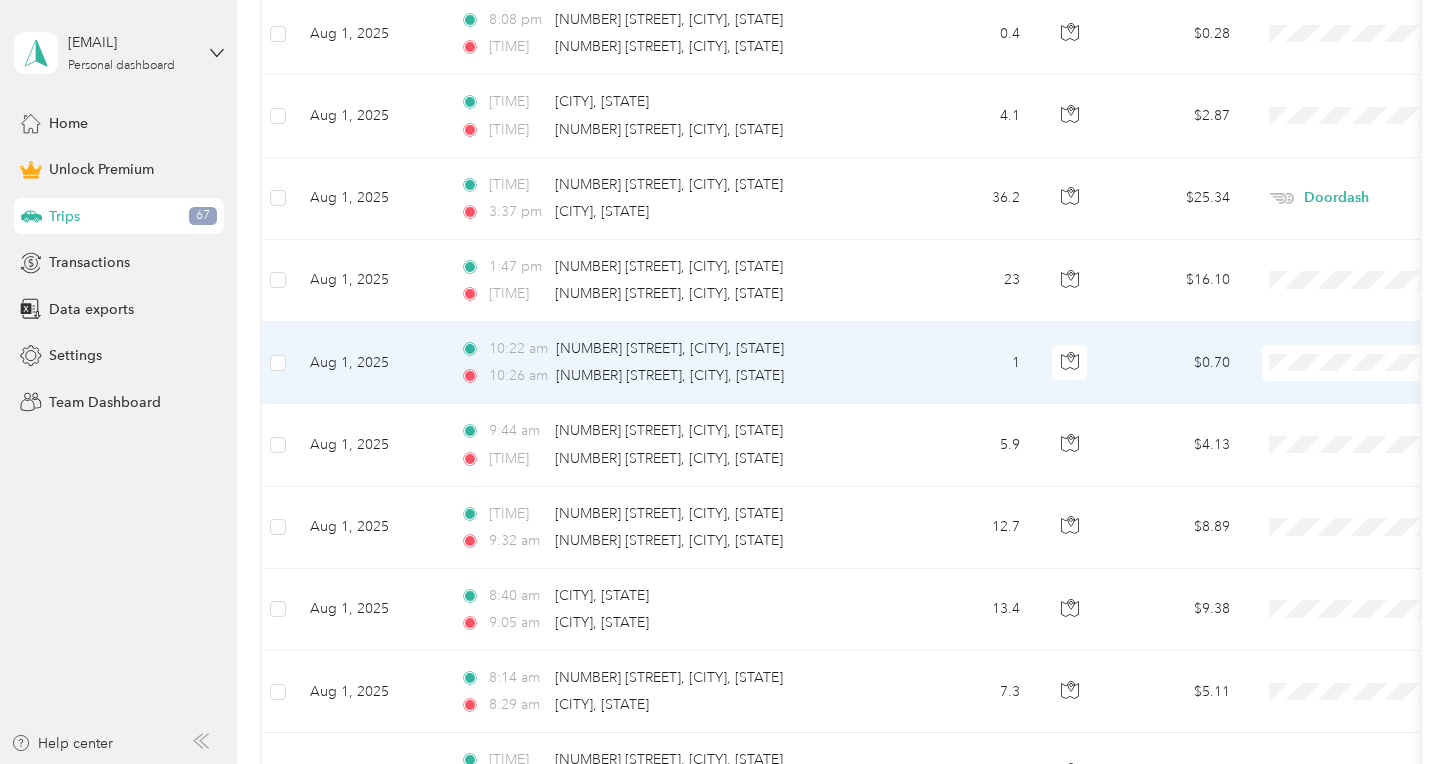 scroll, scrollTop: 2176, scrollLeft: 0, axis: vertical 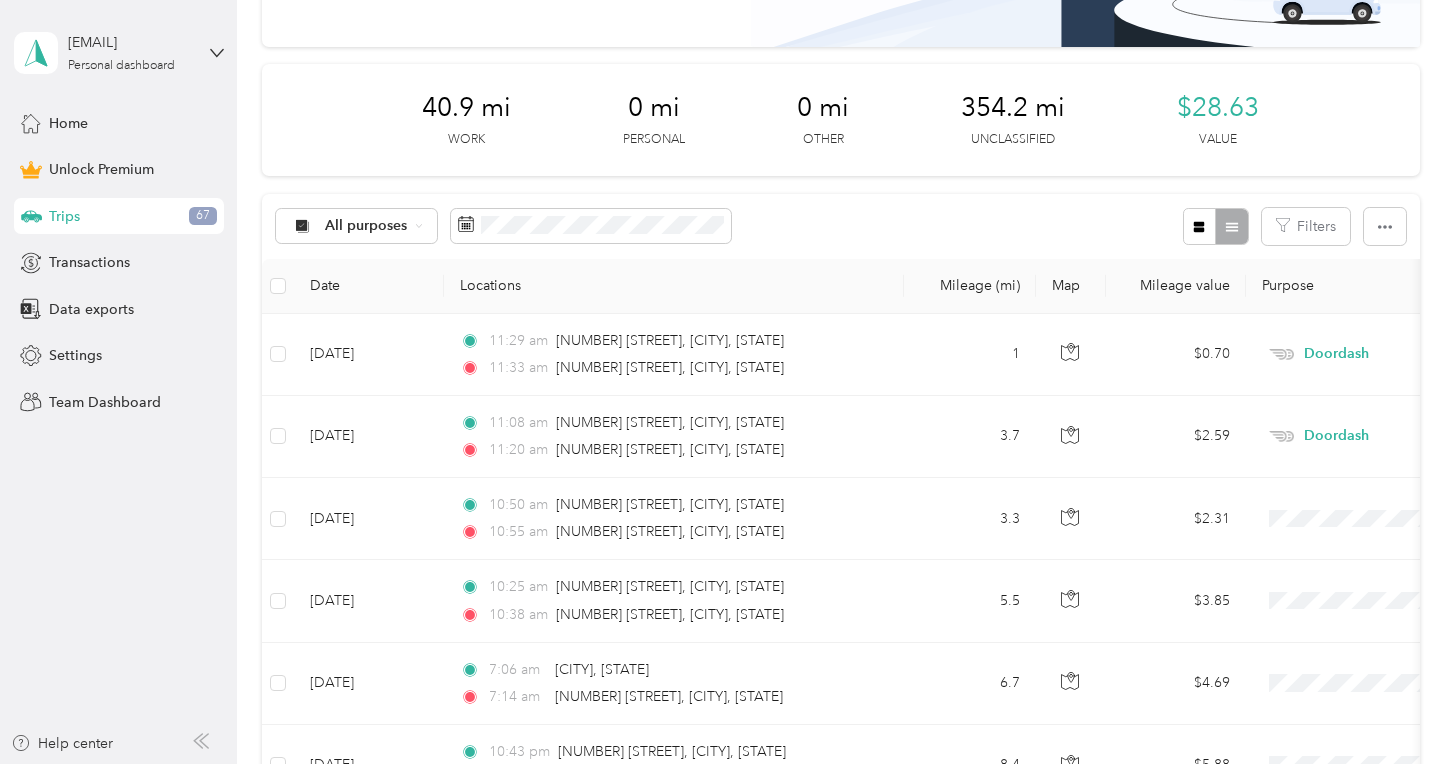 click on "Mileage (mi)" at bounding box center (970, 286) 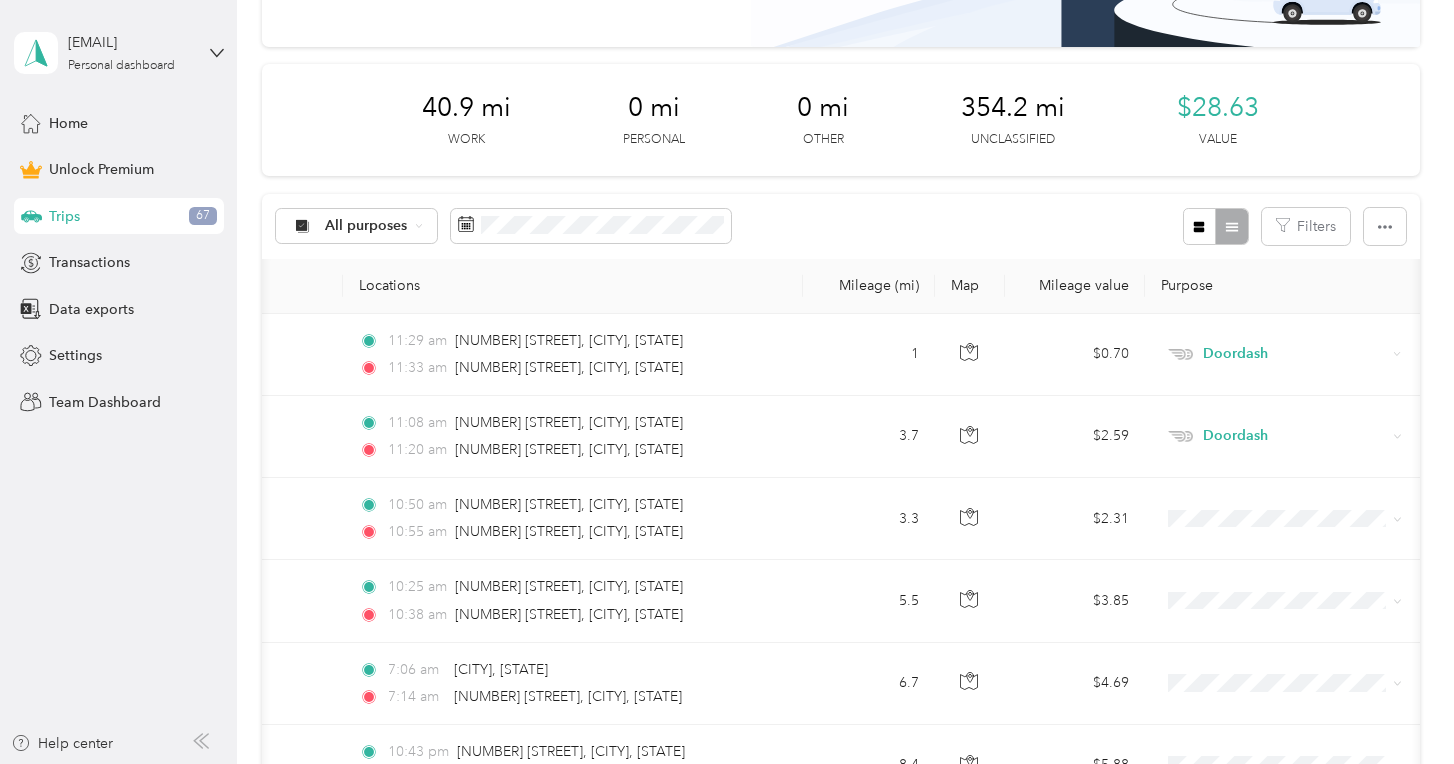 scroll, scrollTop: 0, scrollLeft: 0, axis: both 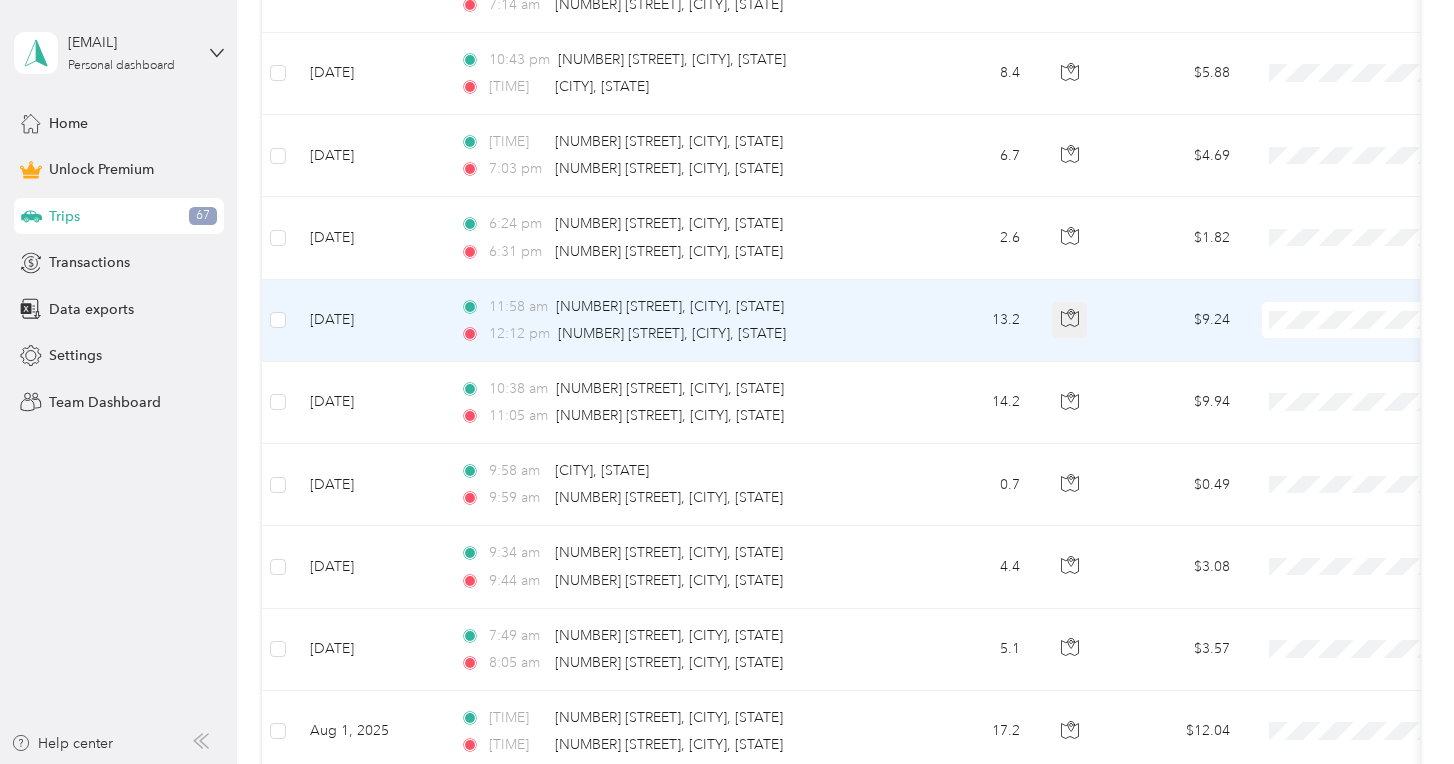 click 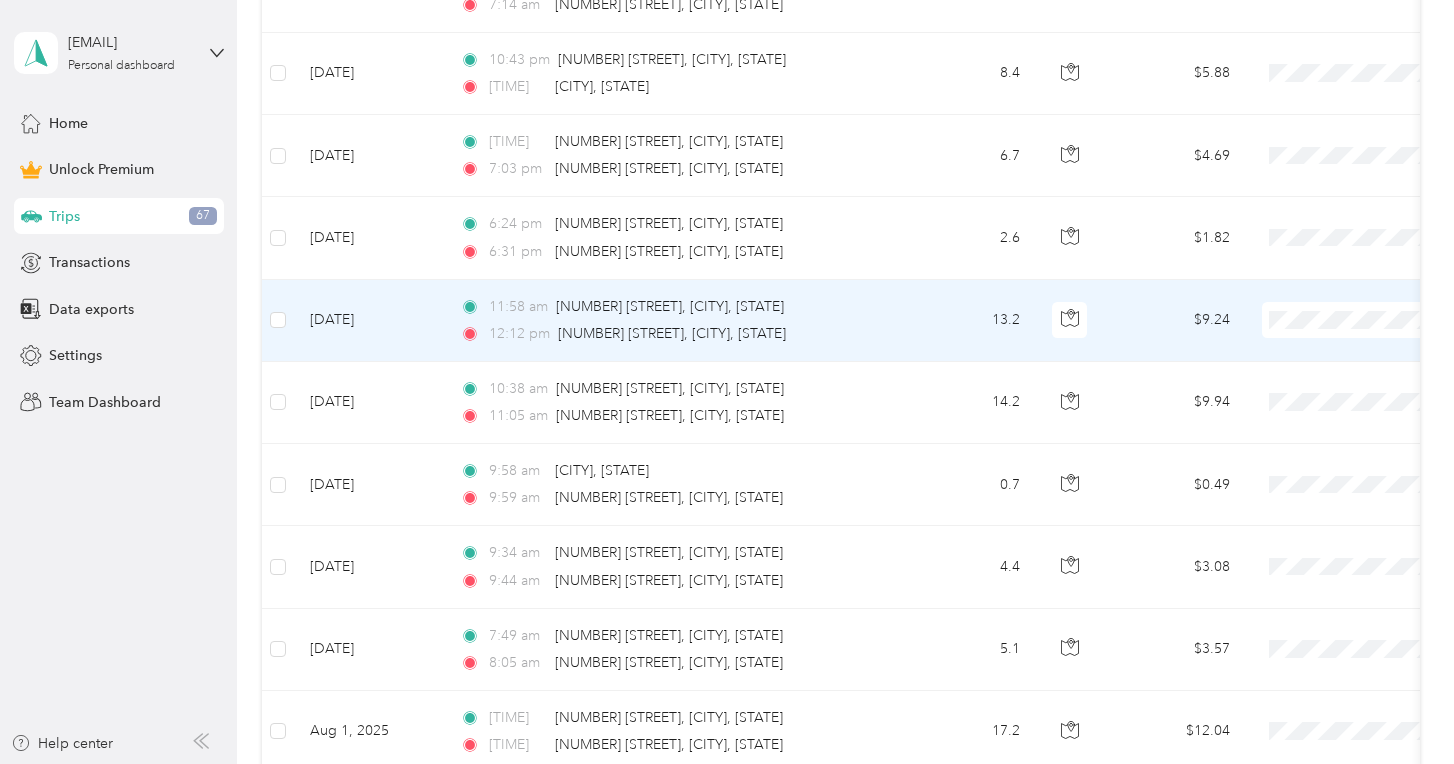 click at bounding box center [1386, 320] 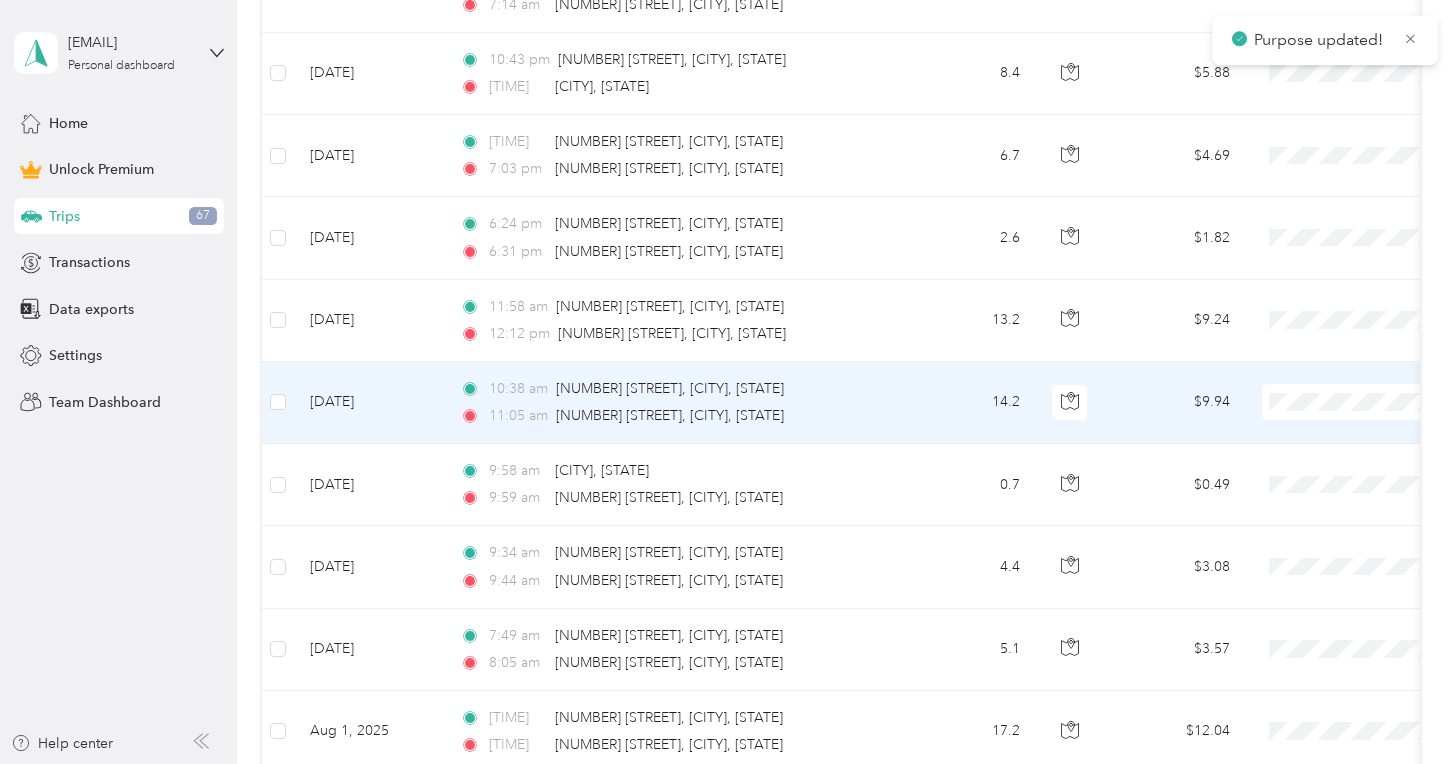 click at bounding box center [1386, 402] 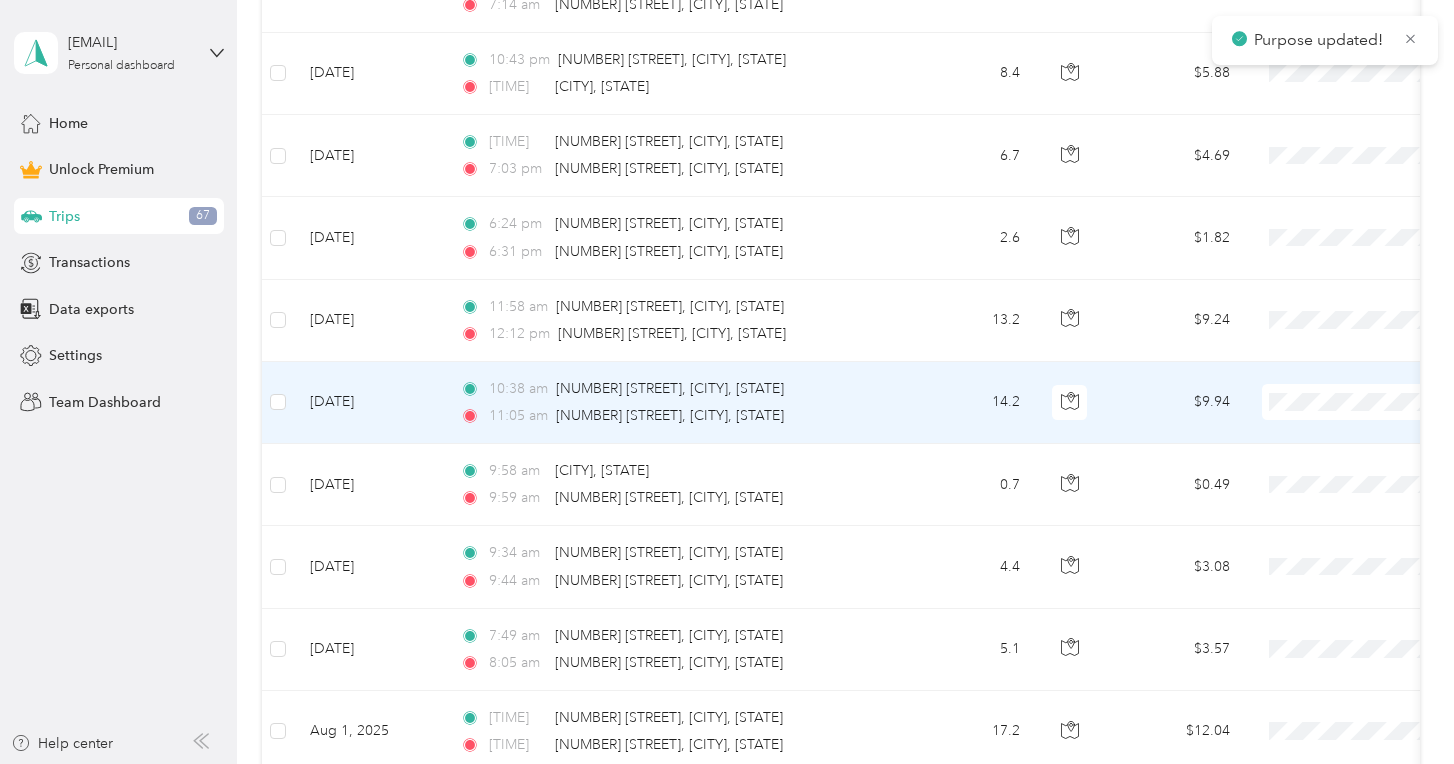 click on "Doordash" at bounding box center (1330, 501) 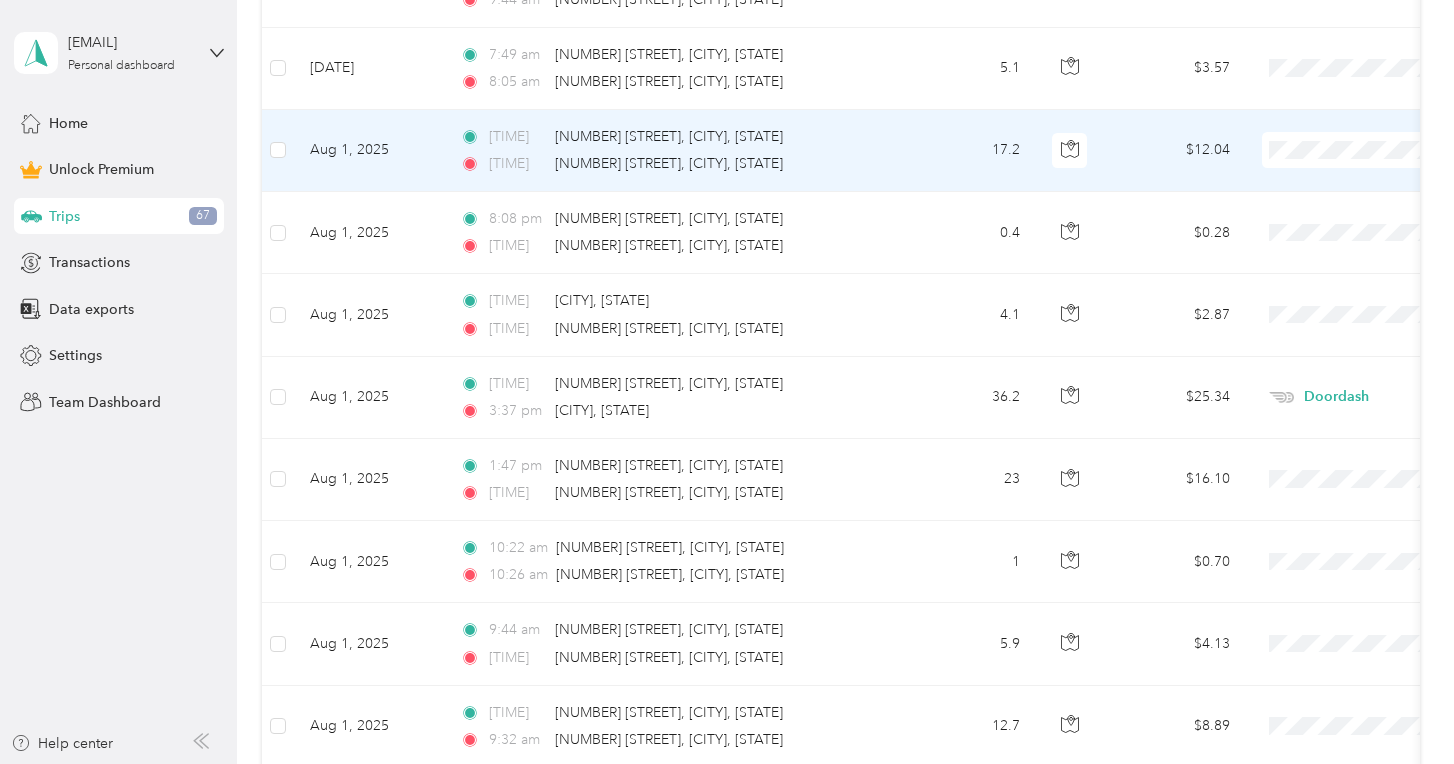 scroll, scrollTop: 1486, scrollLeft: 0, axis: vertical 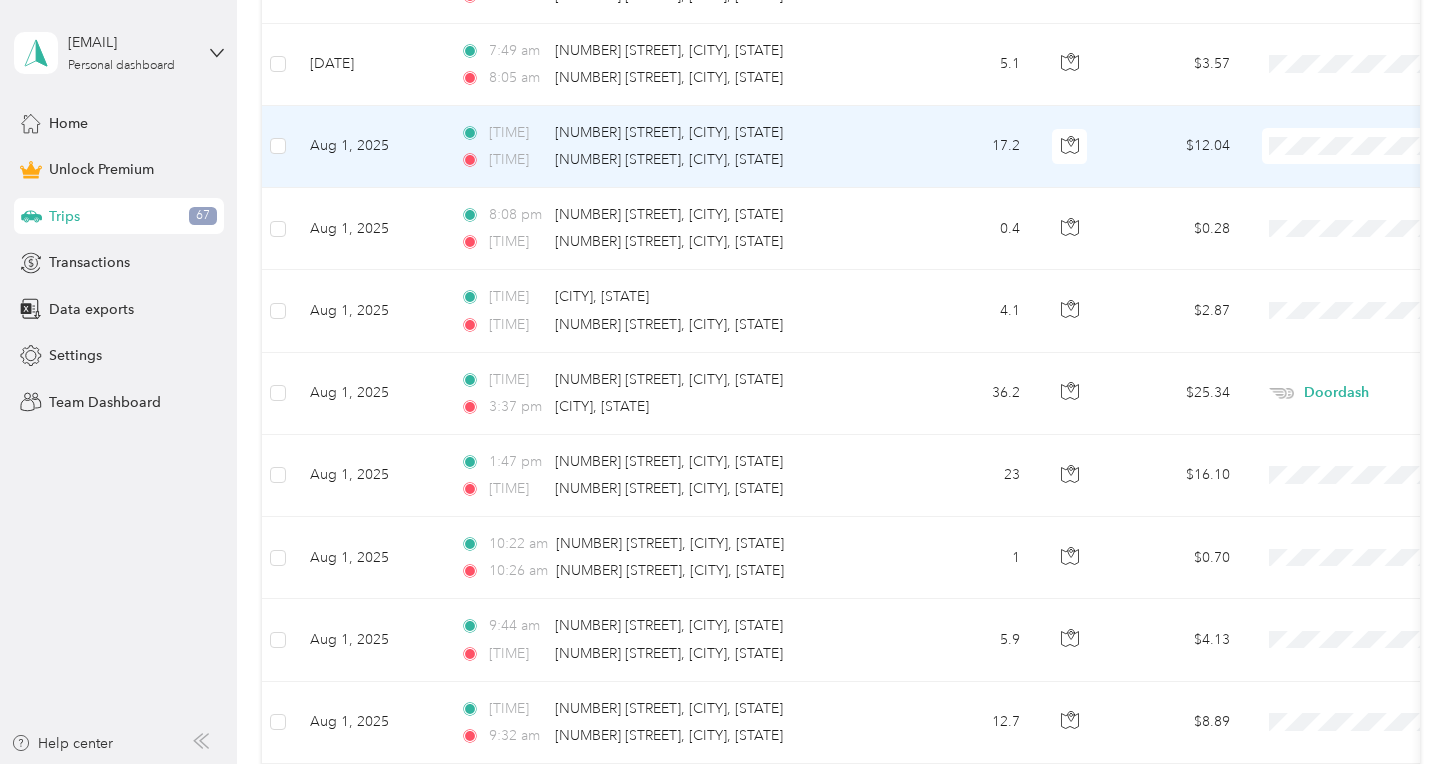 click on "Doordash" at bounding box center [1348, 253] 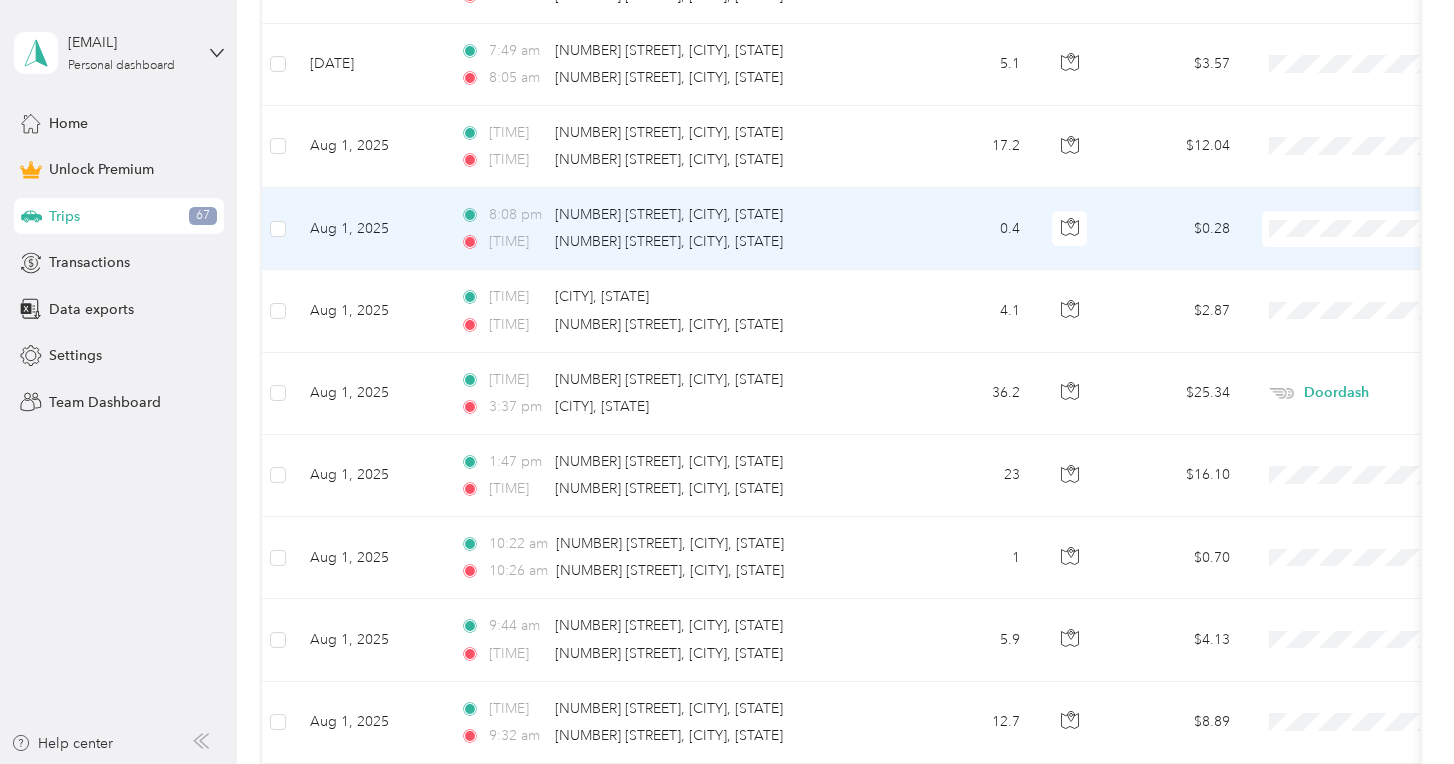 click on "Work Personal Doordash Other Charity Medical Moving Commute" at bounding box center [1330, 388] 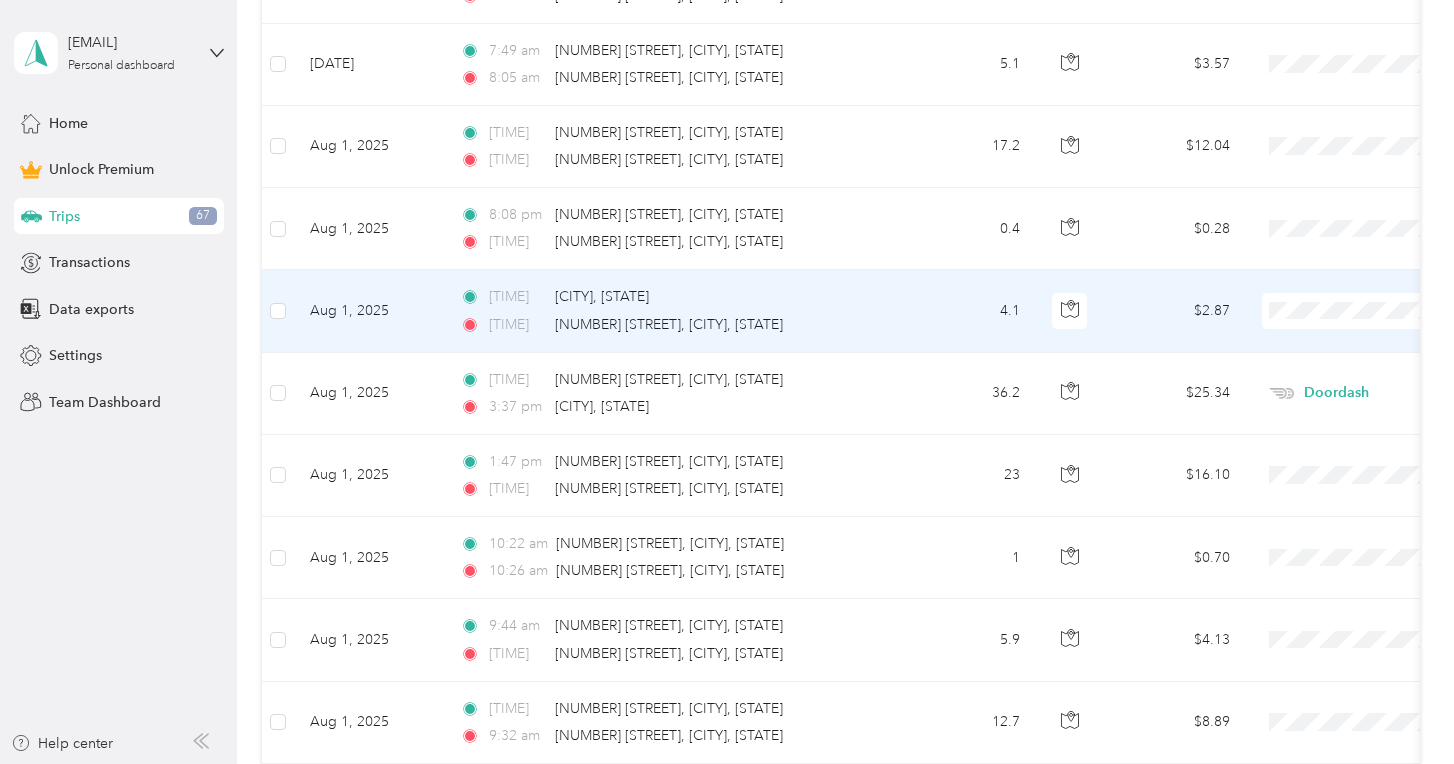 click on "Doordash" at bounding box center [1348, 418] 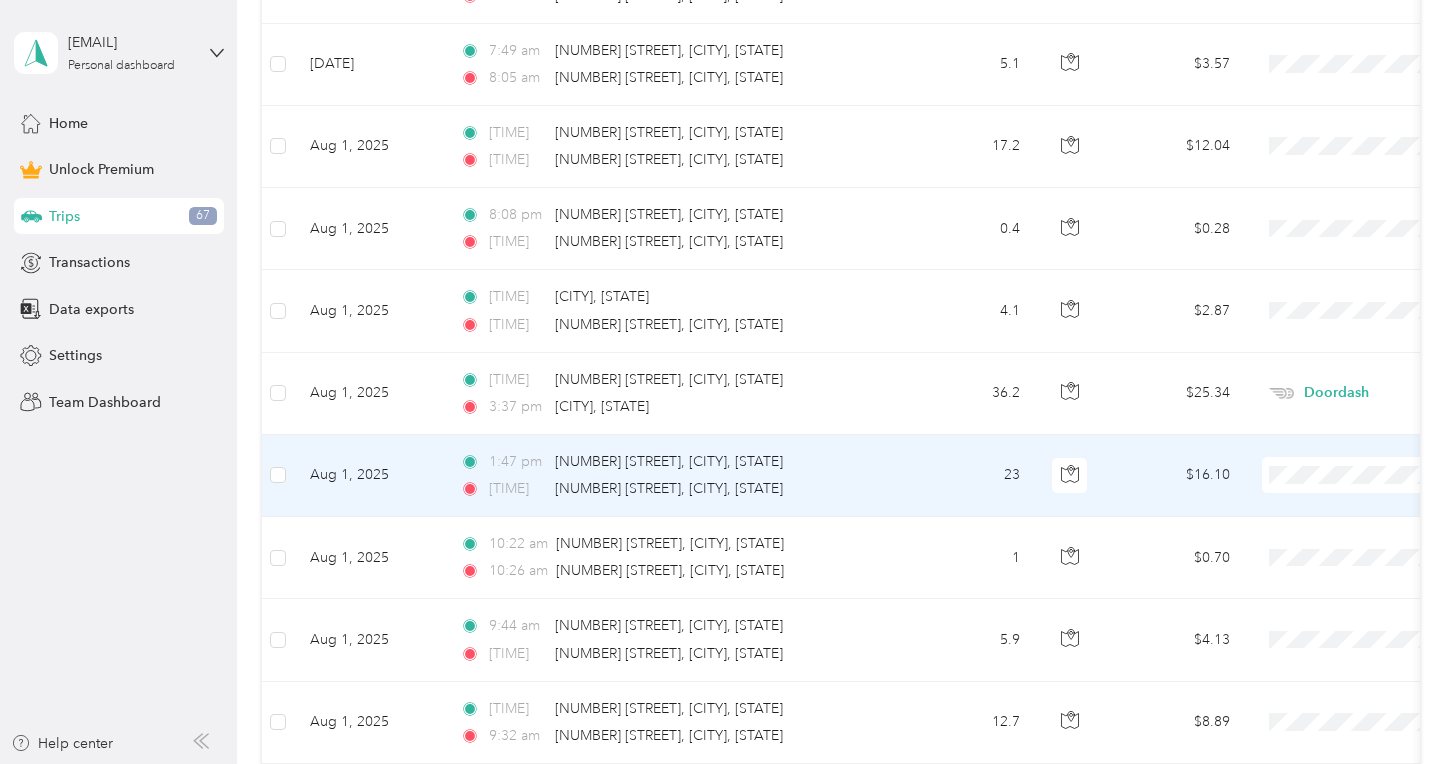 click on "Doordash" at bounding box center [1330, 262] 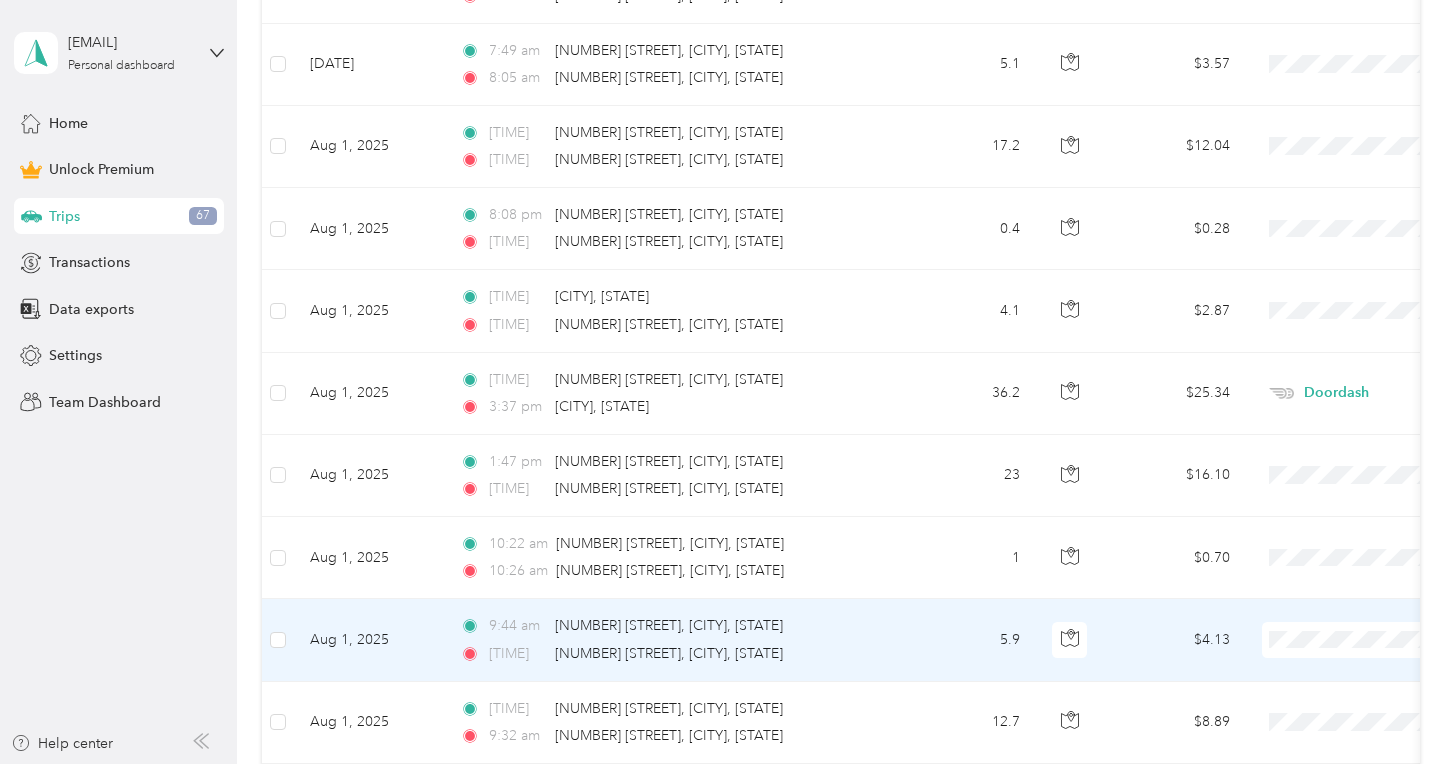 click at bounding box center [1386, 640] 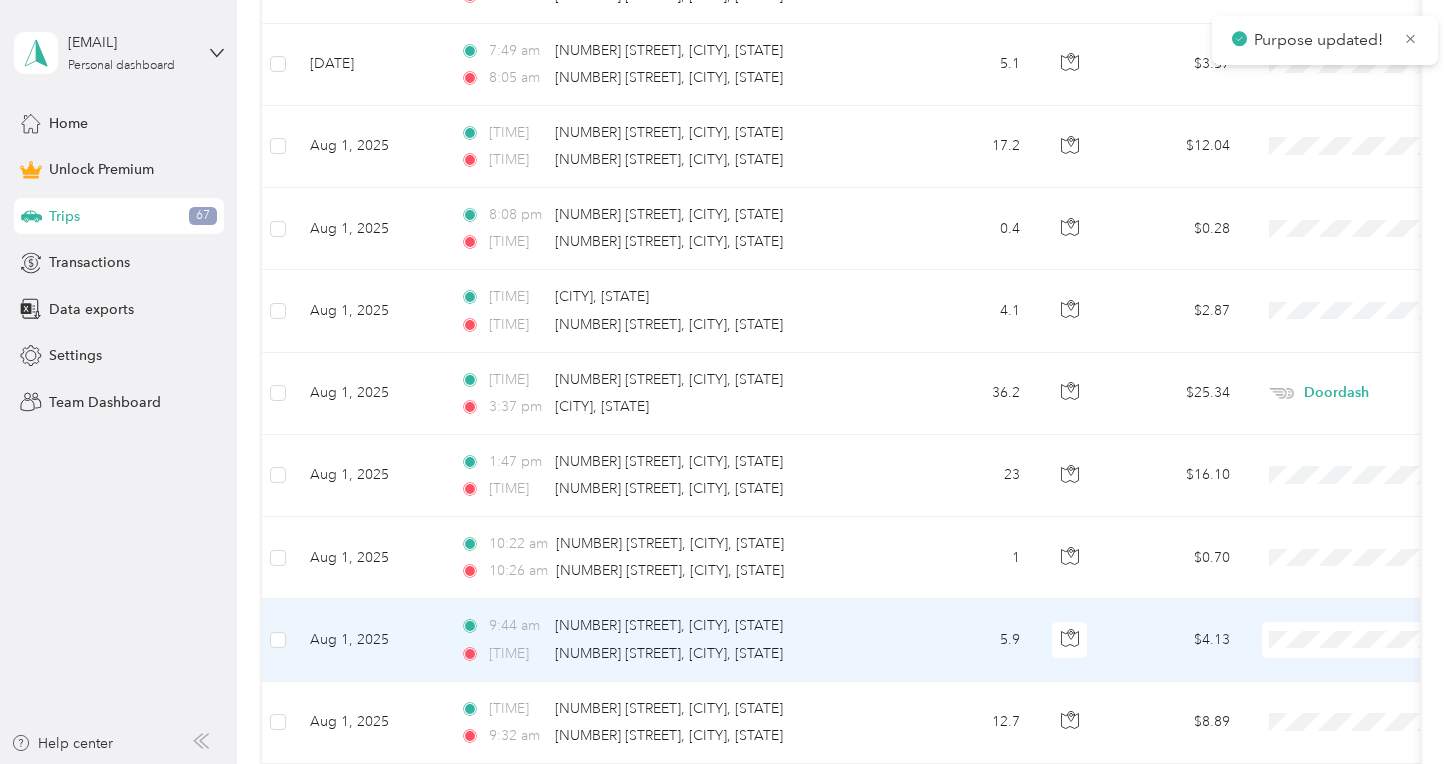 click on "Doordash" at bounding box center (1348, 427) 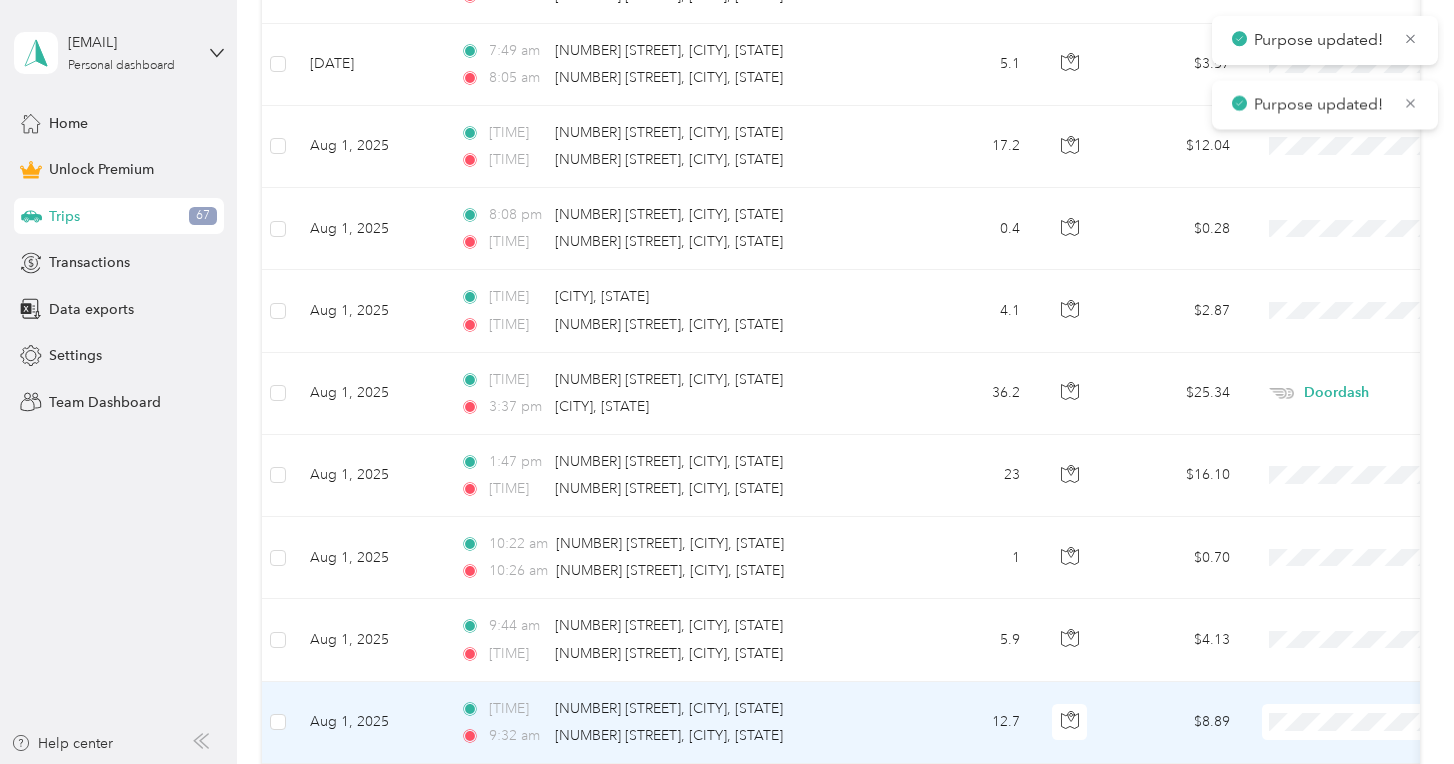 drag, startPoint x: 1285, startPoint y: 526, endPoint x: 1310, endPoint y: 709, distance: 184.69975 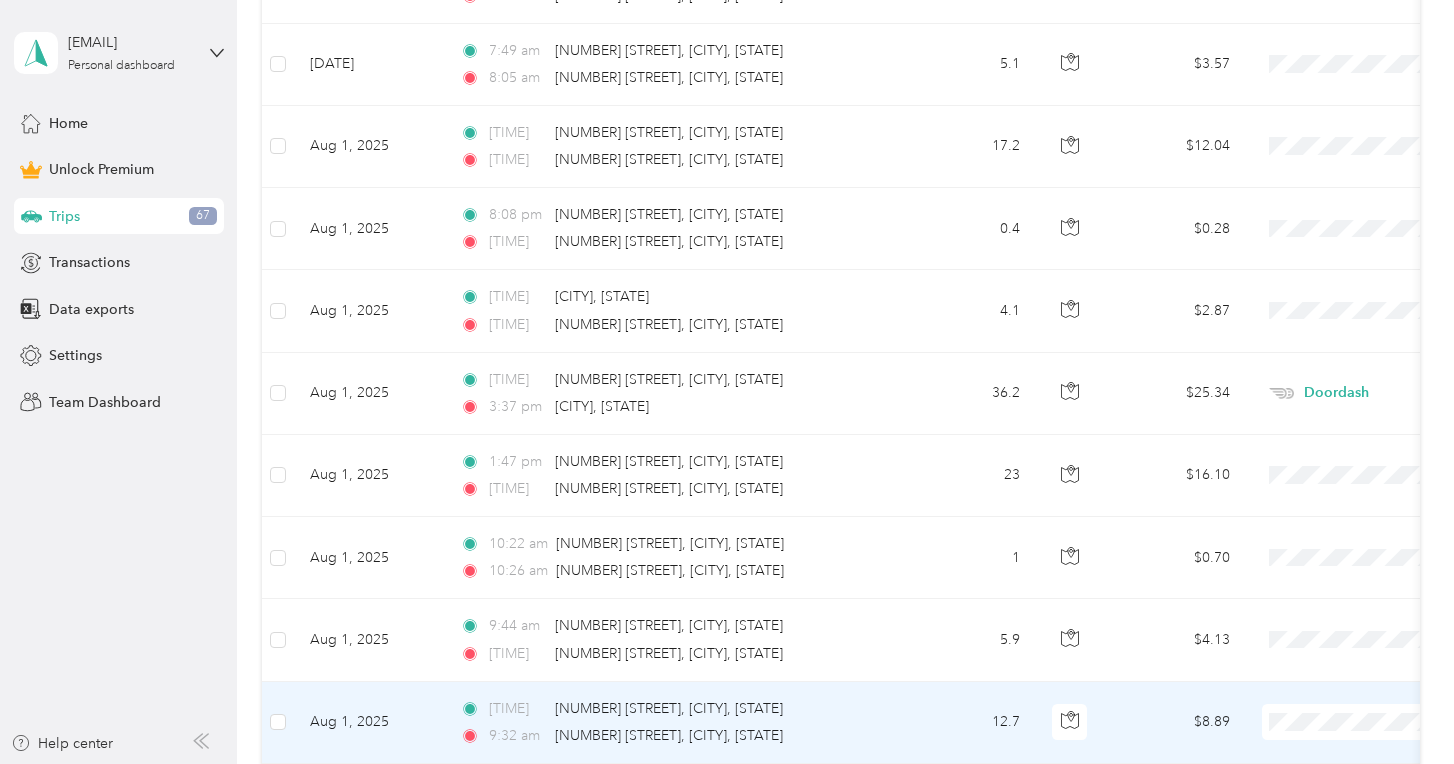 click on "Doordash" at bounding box center (1348, 509) 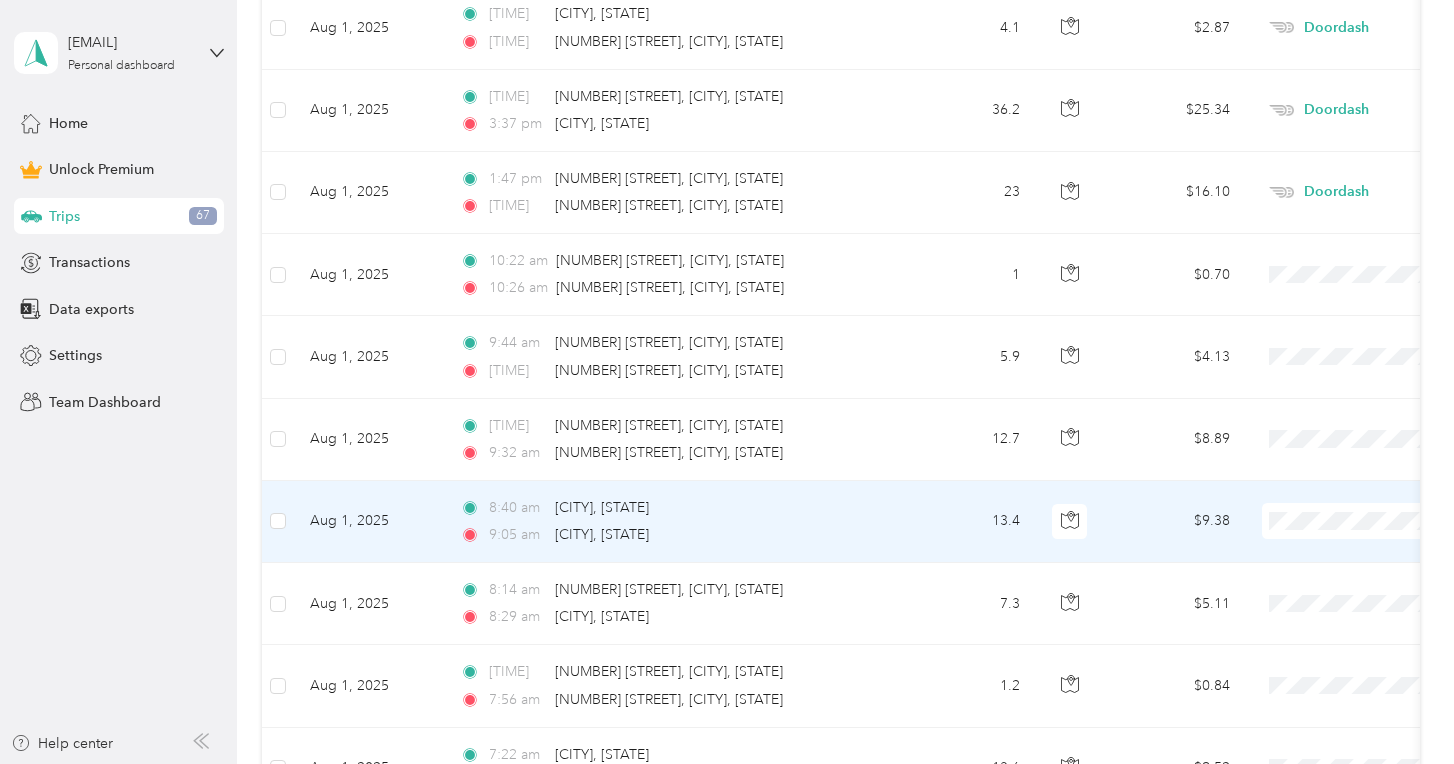 scroll, scrollTop: 1976, scrollLeft: 0, axis: vertical 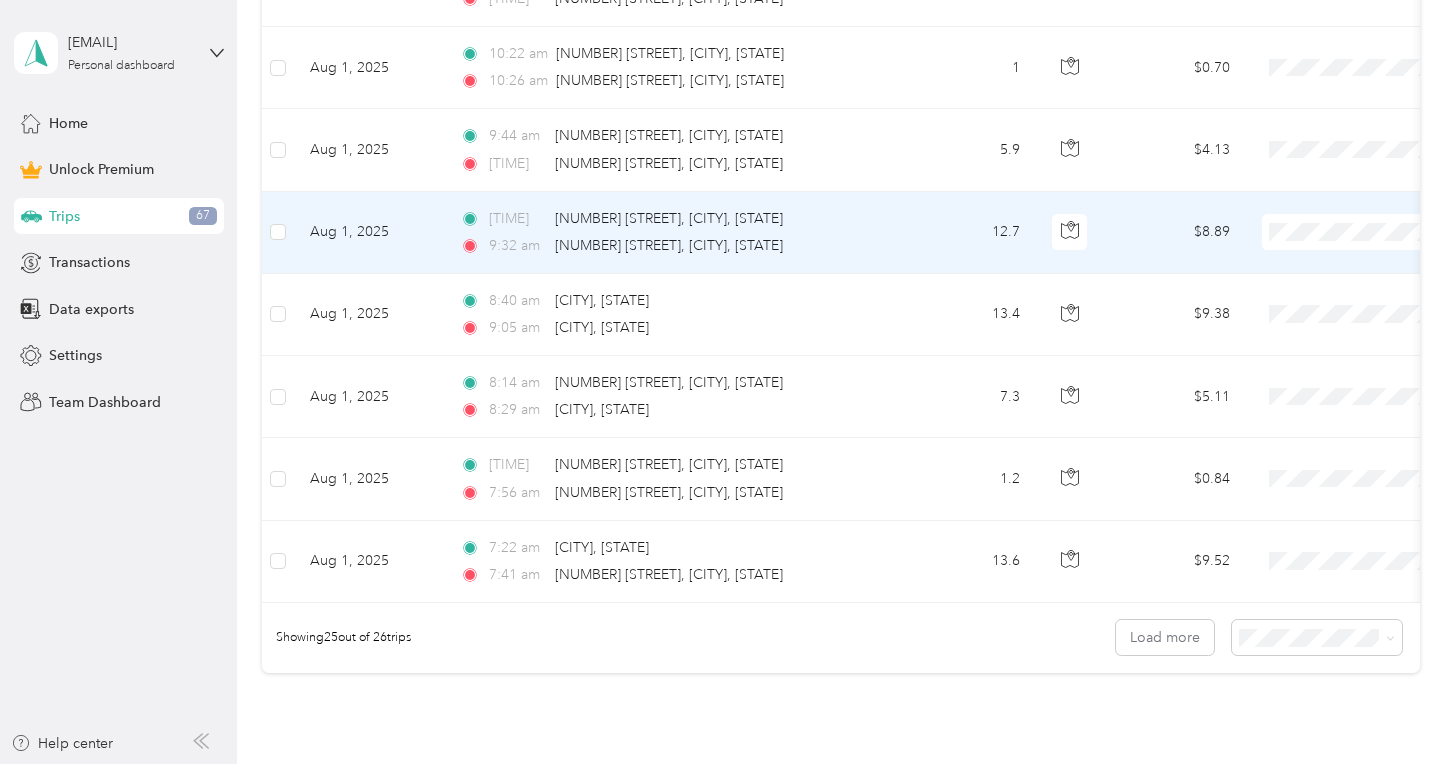 click on "Doordash" at bounding box center (1348, 339) 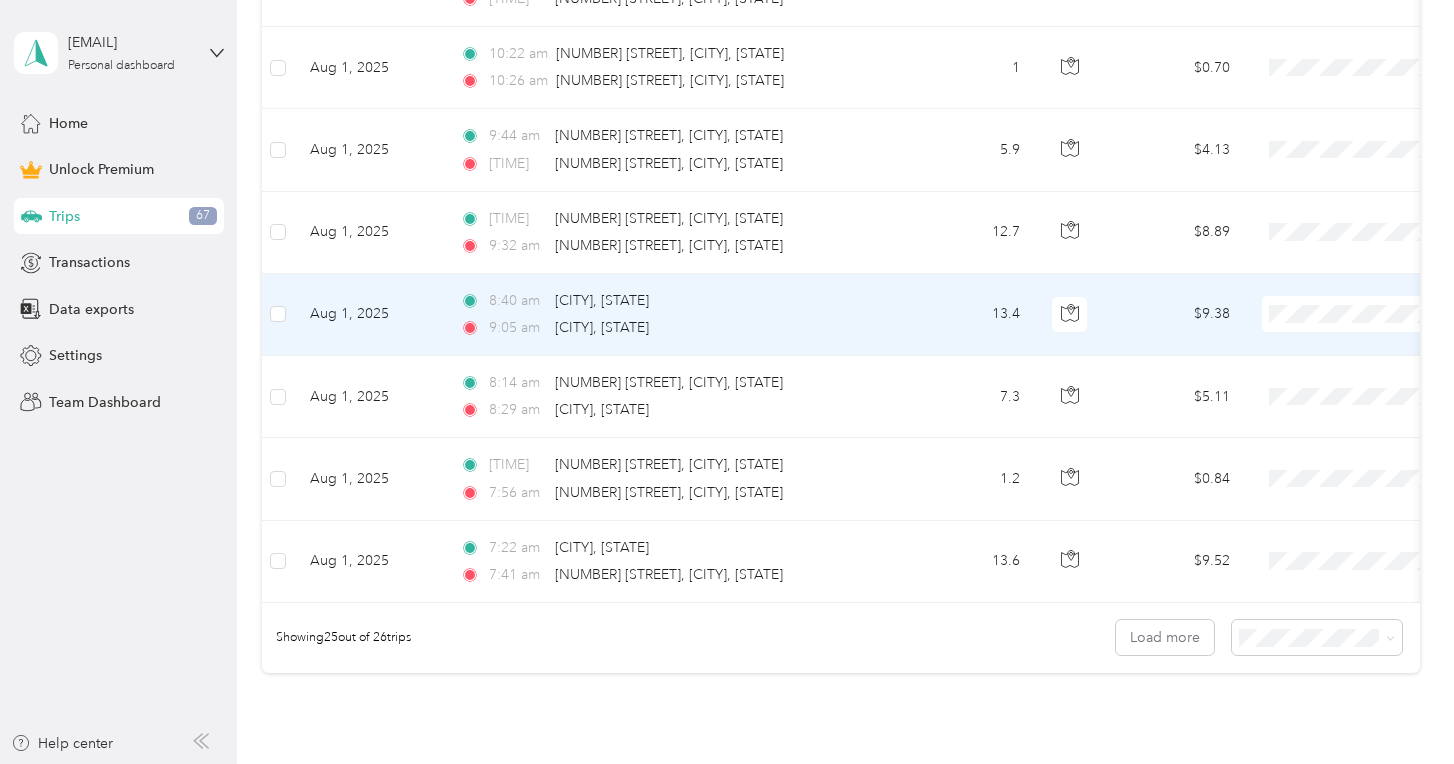 click on "Doordash" at bounding box center [1348, 421] 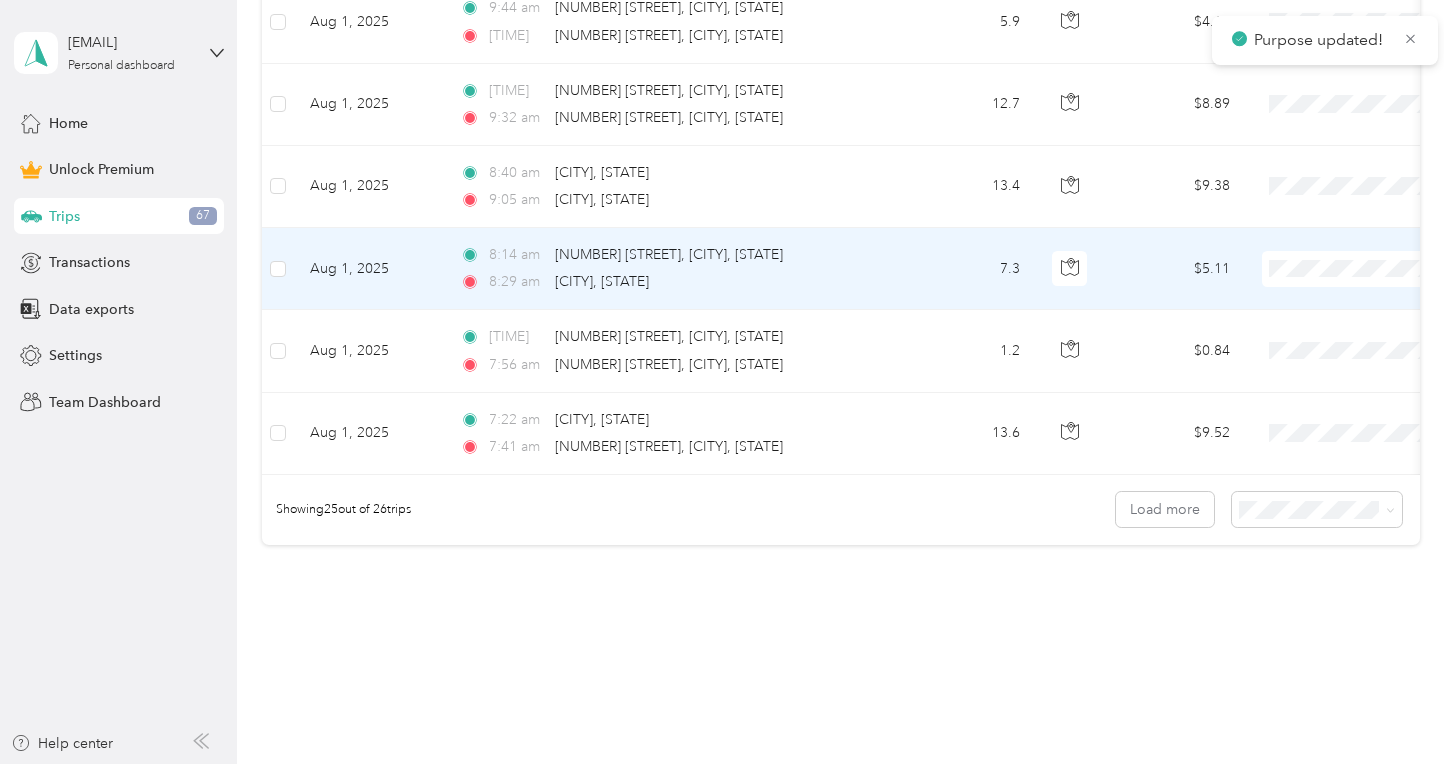 scroll, scrollTop: 2106, scrollLeft: 0, axis: vertical 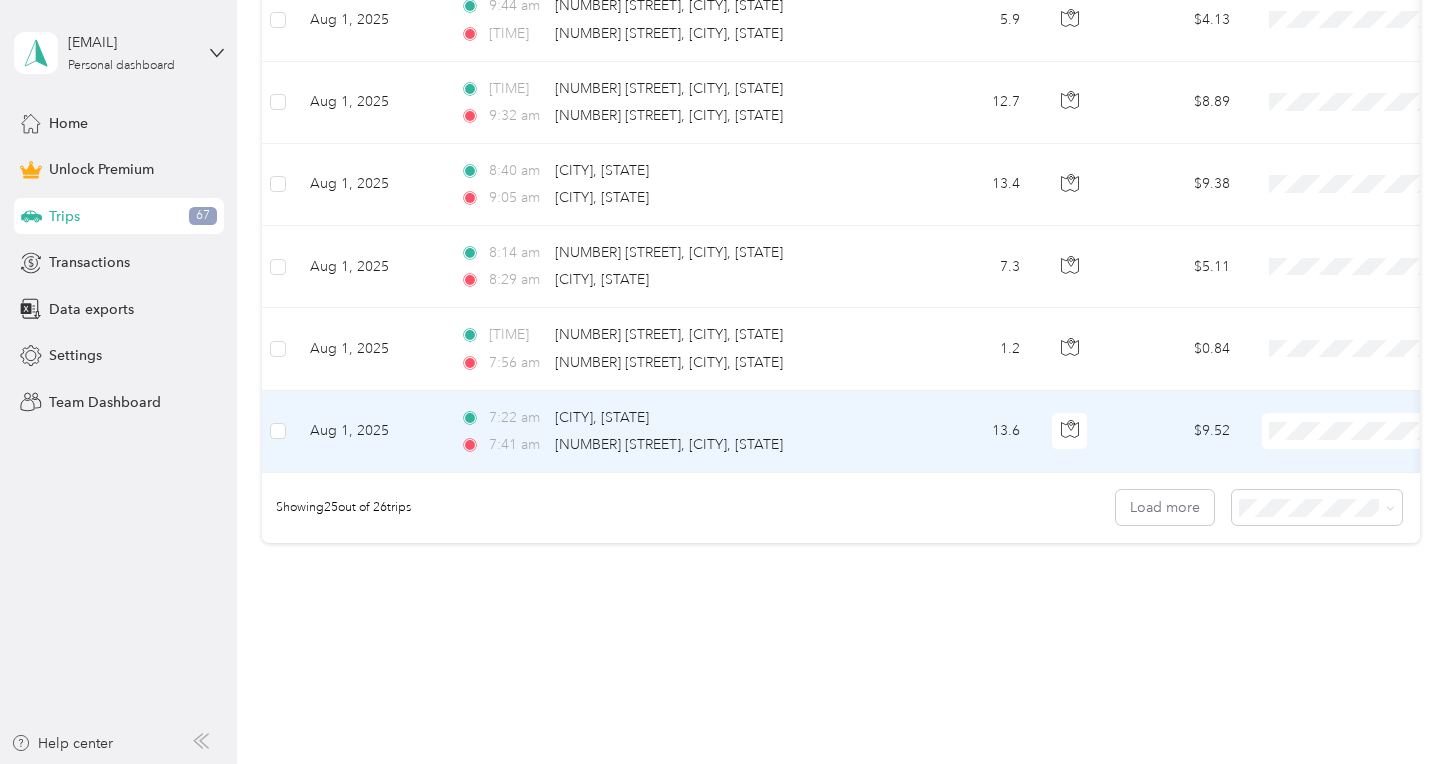 click on "Doordash" at bounding box center [1330, 537] 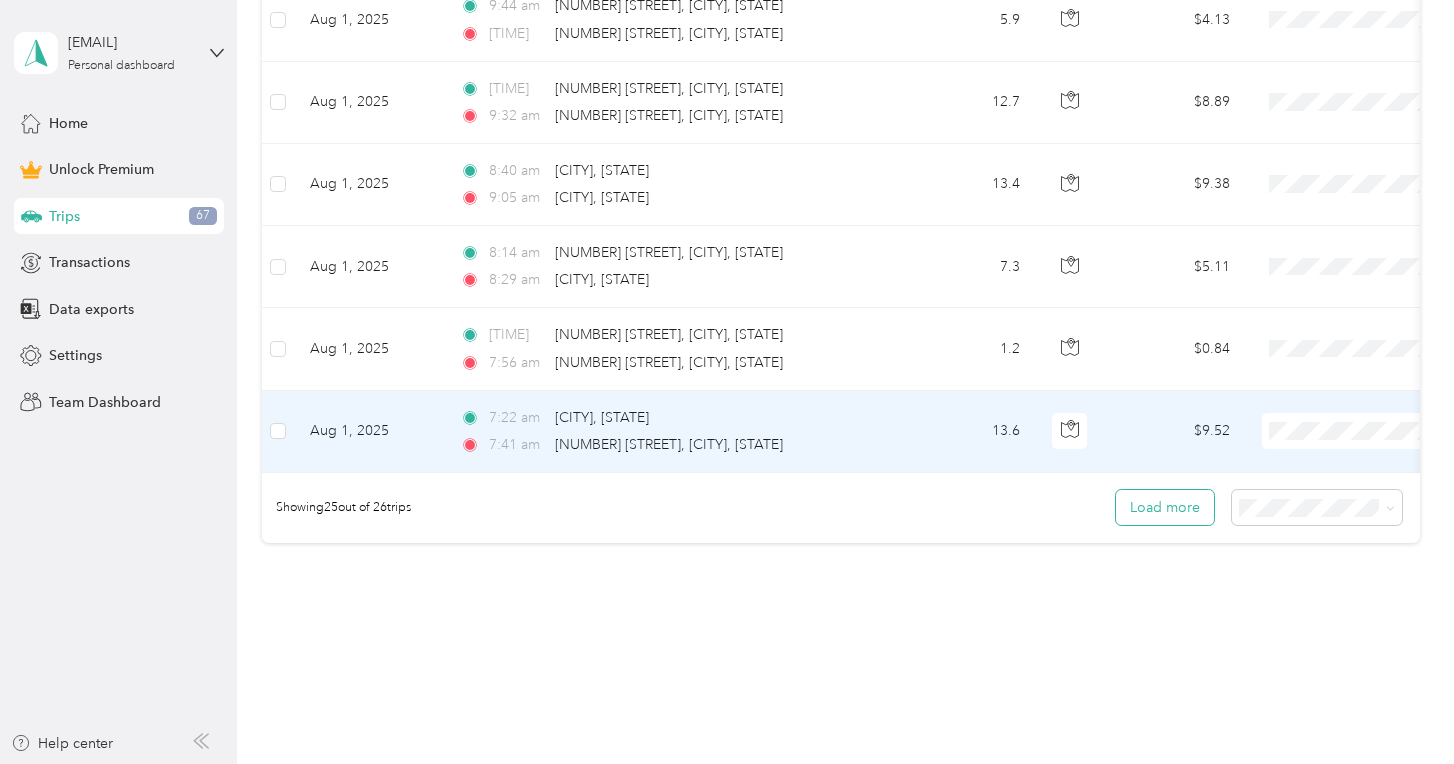 click on "Load more" at bounding box center (1165, 507) 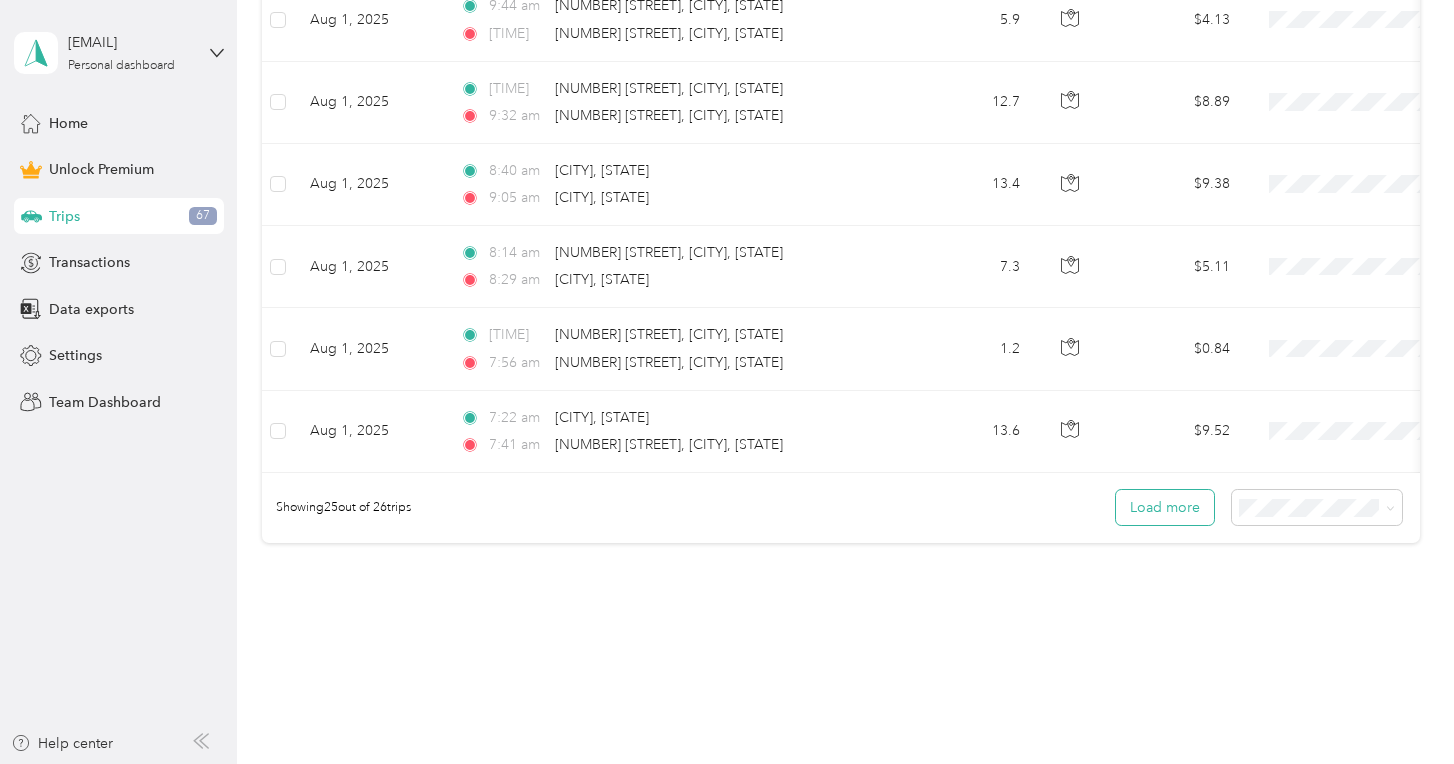 click on "Load more" at bounding box center (1165, 507) 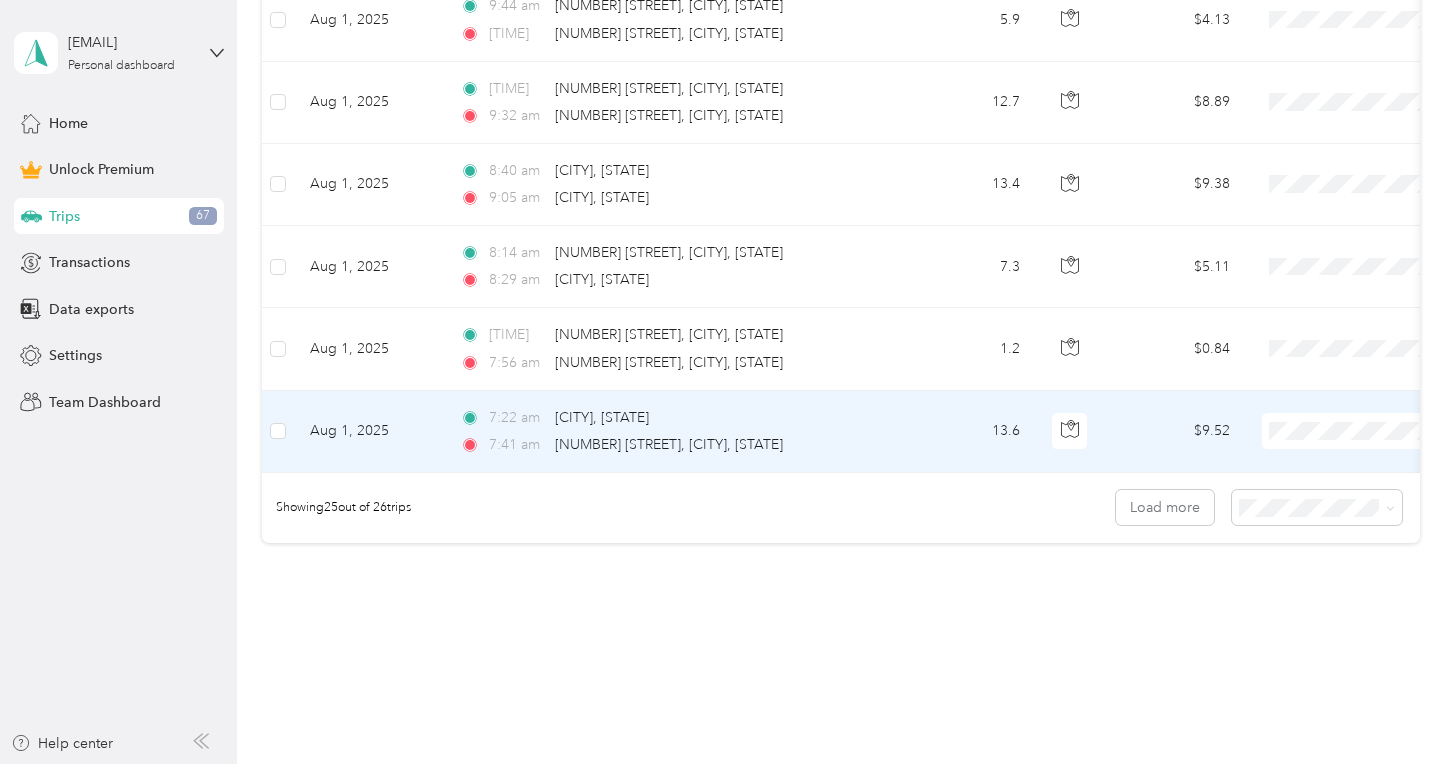 scroll, scrollTop: 2176, scrollLeft: 0, axis: vertical 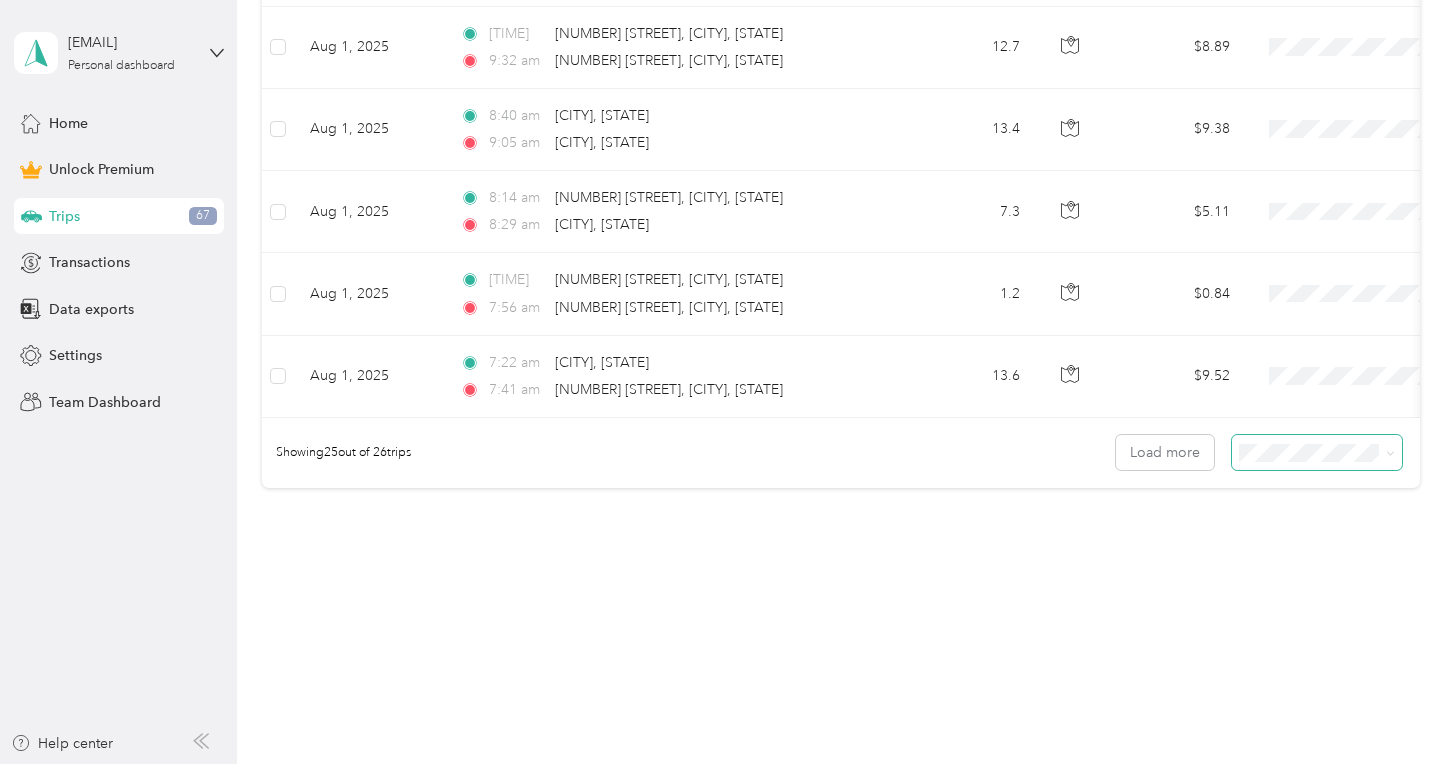 click at bounding box center [1317, 452] 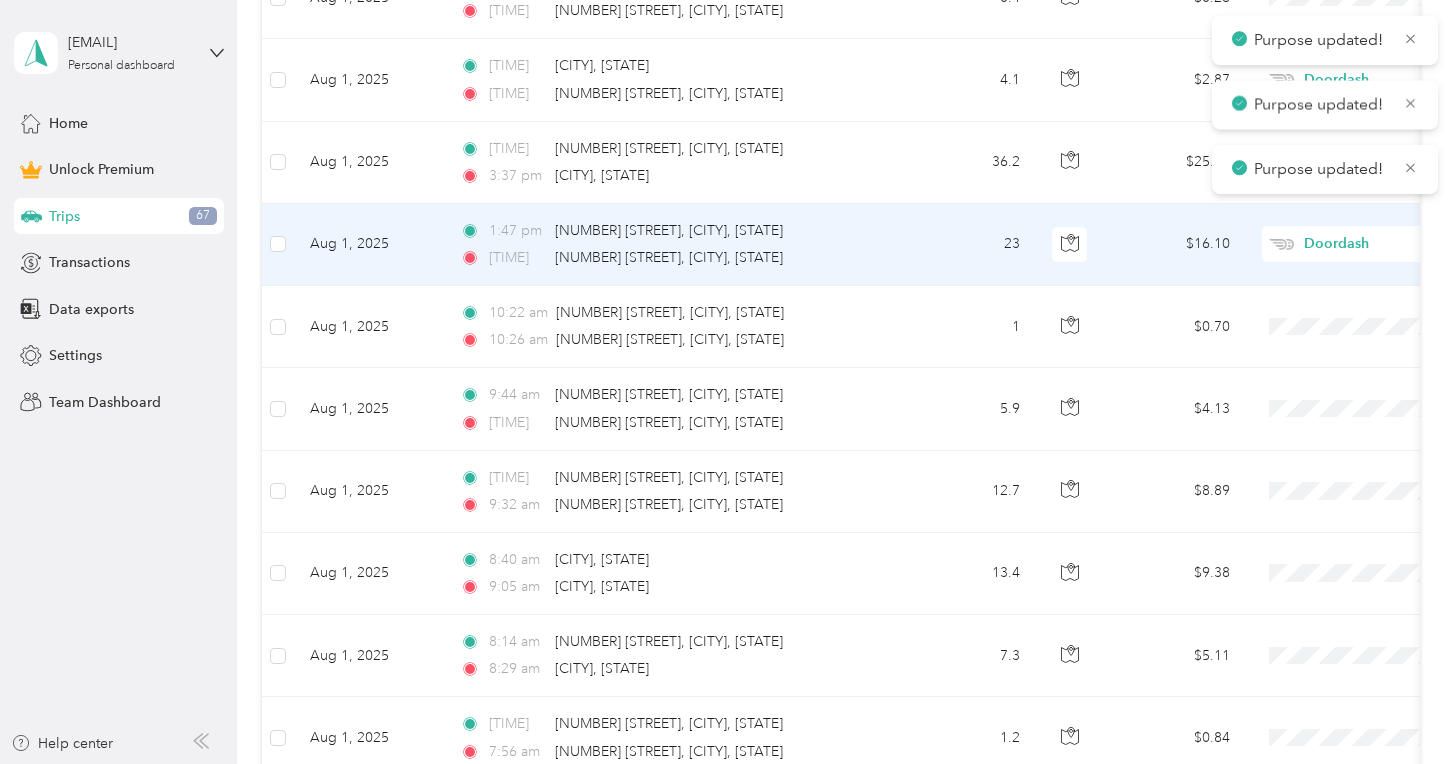 scroll, scrollTop: 1746, scrollLeft: 0, axis: vertical 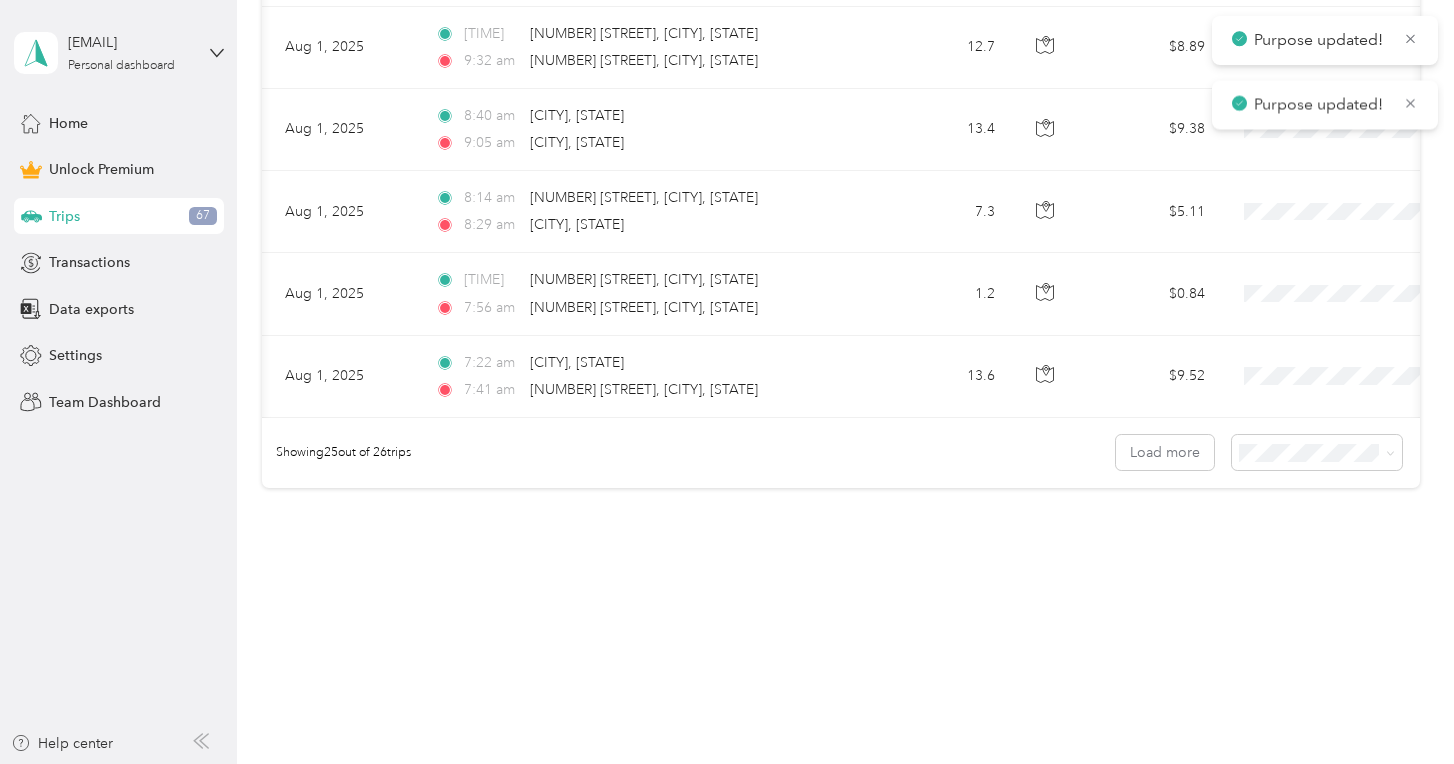 click on "Showing  25  out of   26  trips Load more" at bounding box center (841, 453) 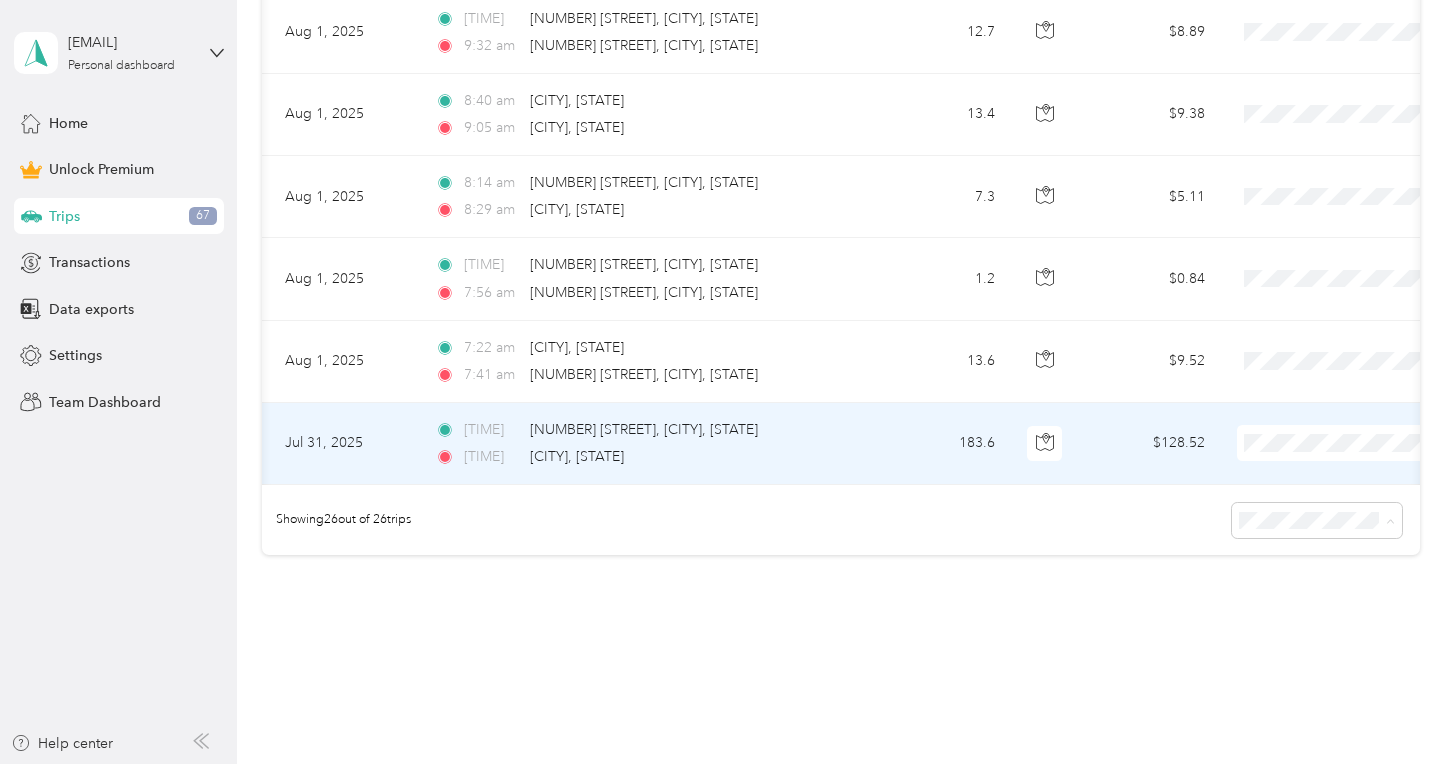click at bounding box center (1361, 443) 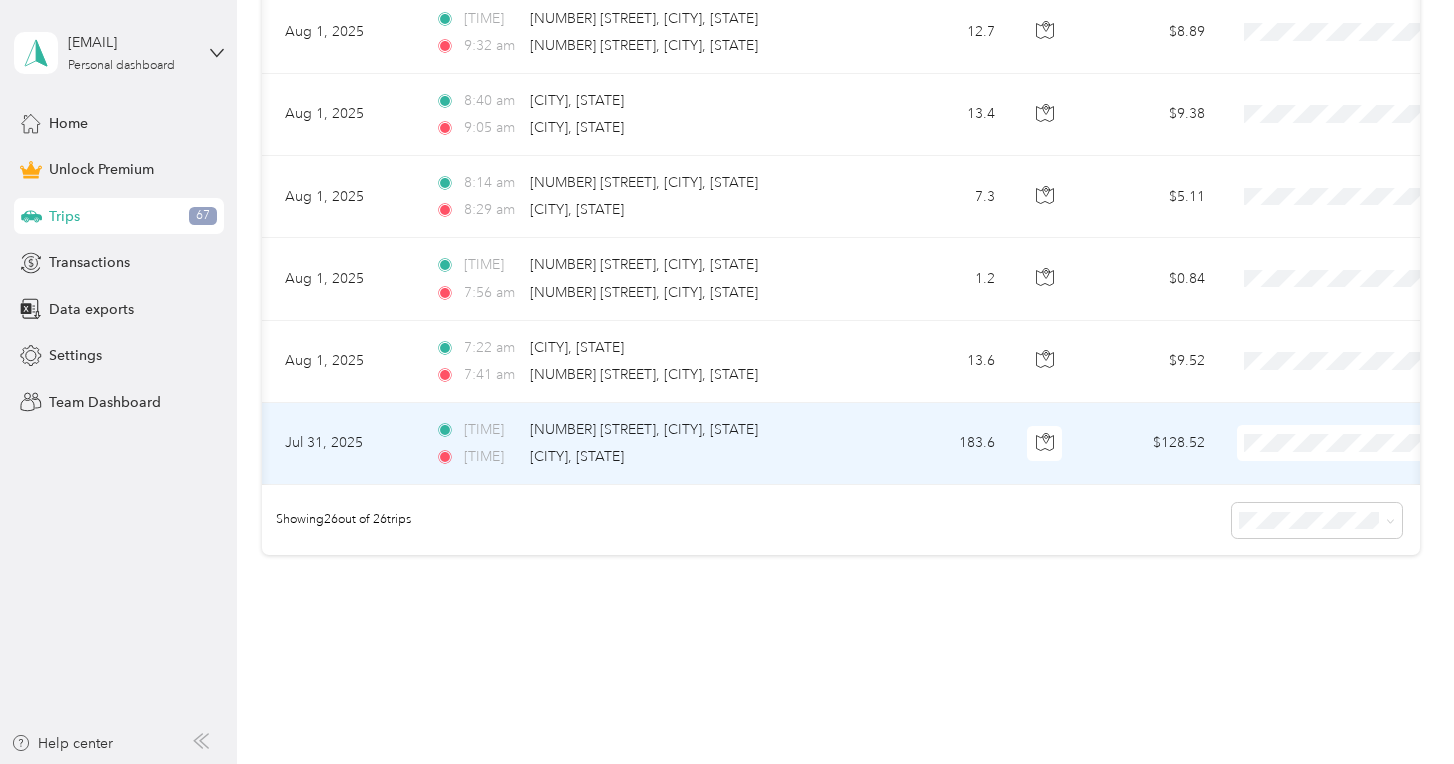 click on "Work Personal Doordash Other Charity Medical Moving Commute" at bounding box center (1330, 603) 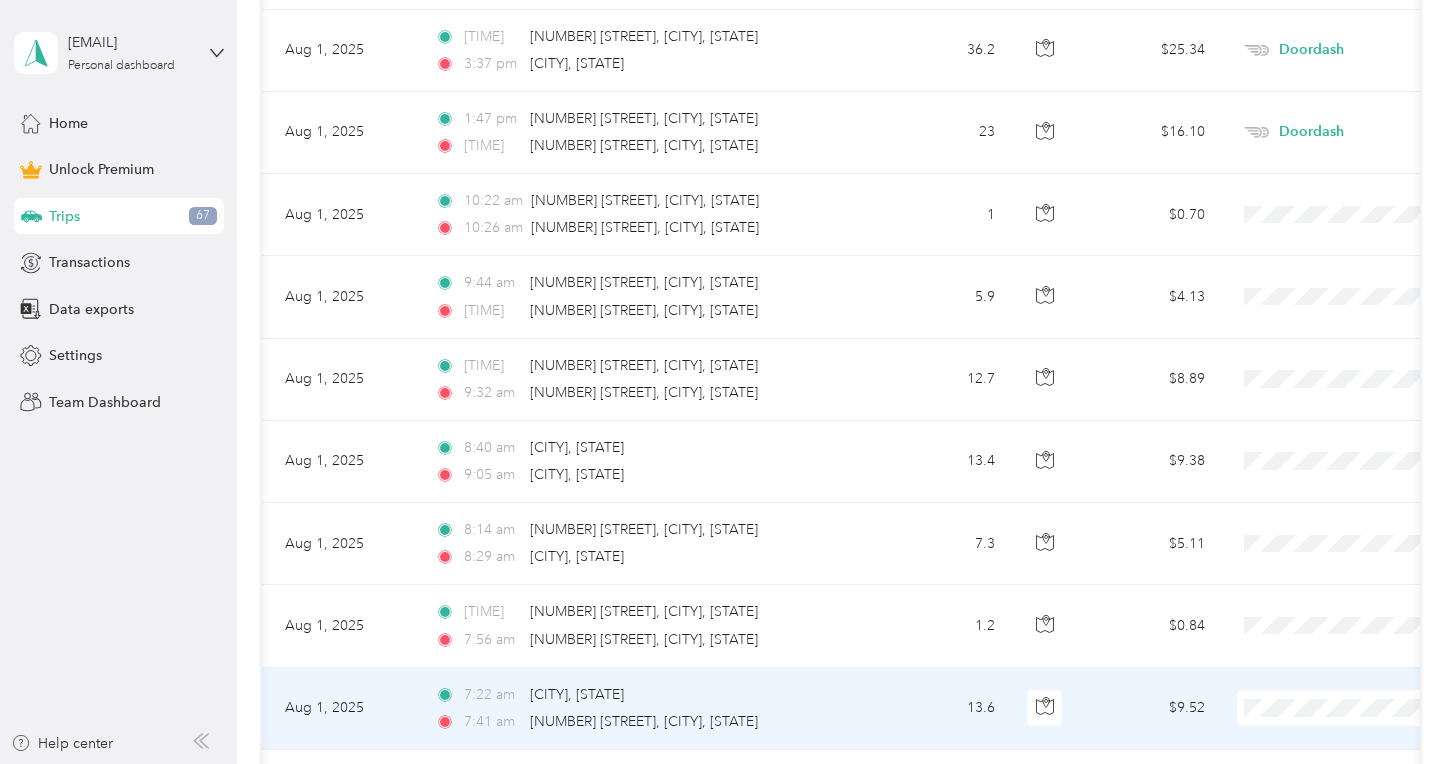 scroll, scrollTop: 1828, scrollLeft: 0, axis: vertical 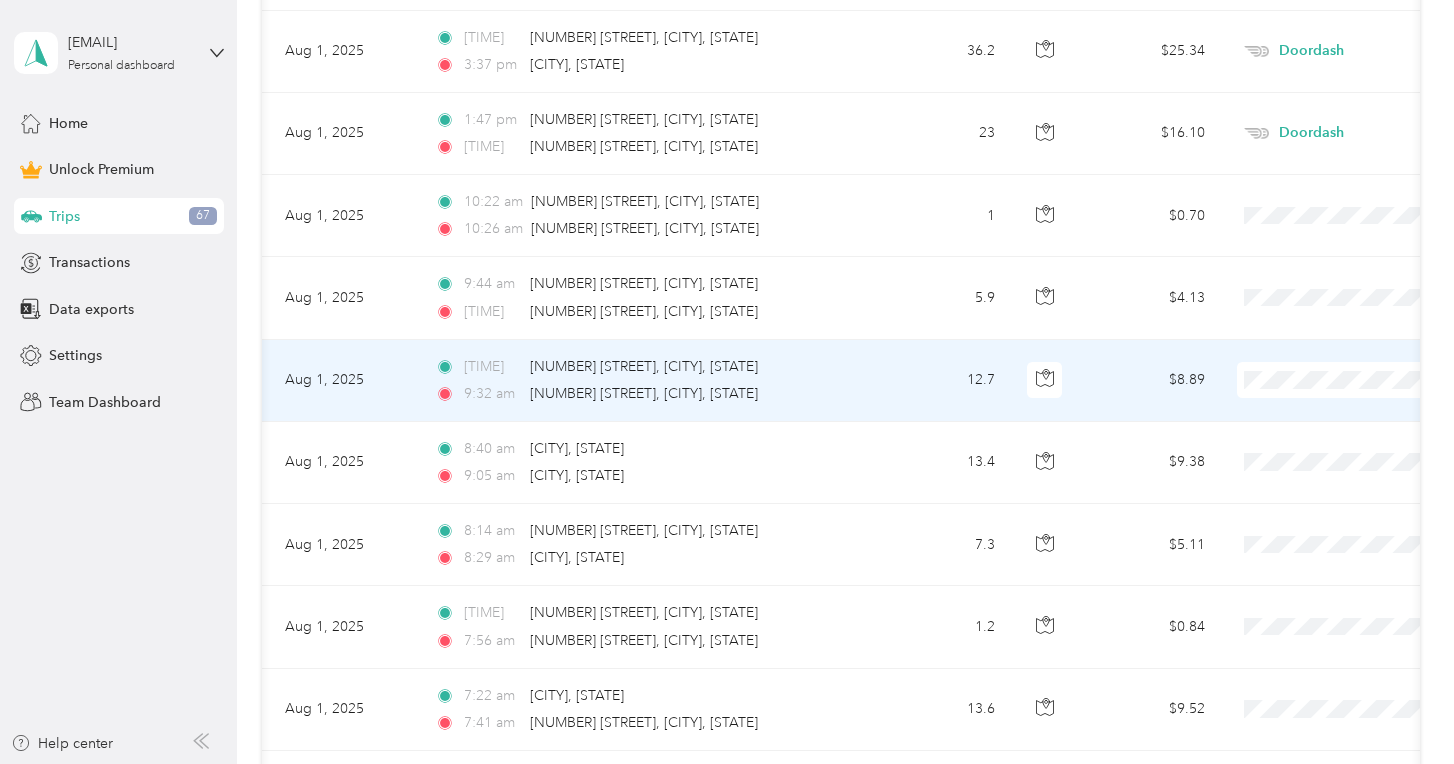 click on "Doordash" at bounding box center [1348, 485] 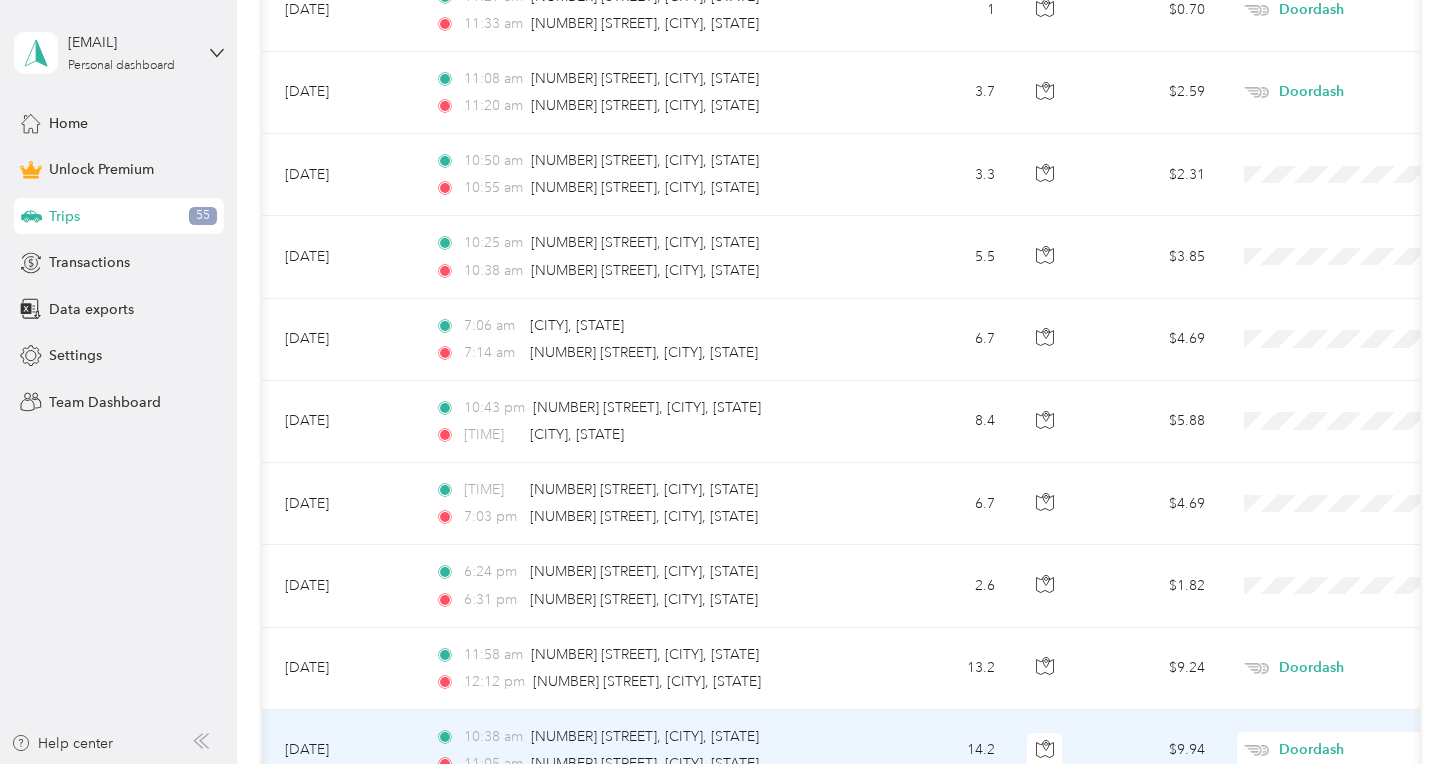 scroll, scrollTop: 552, scrollLeft: 0, axis: vertical 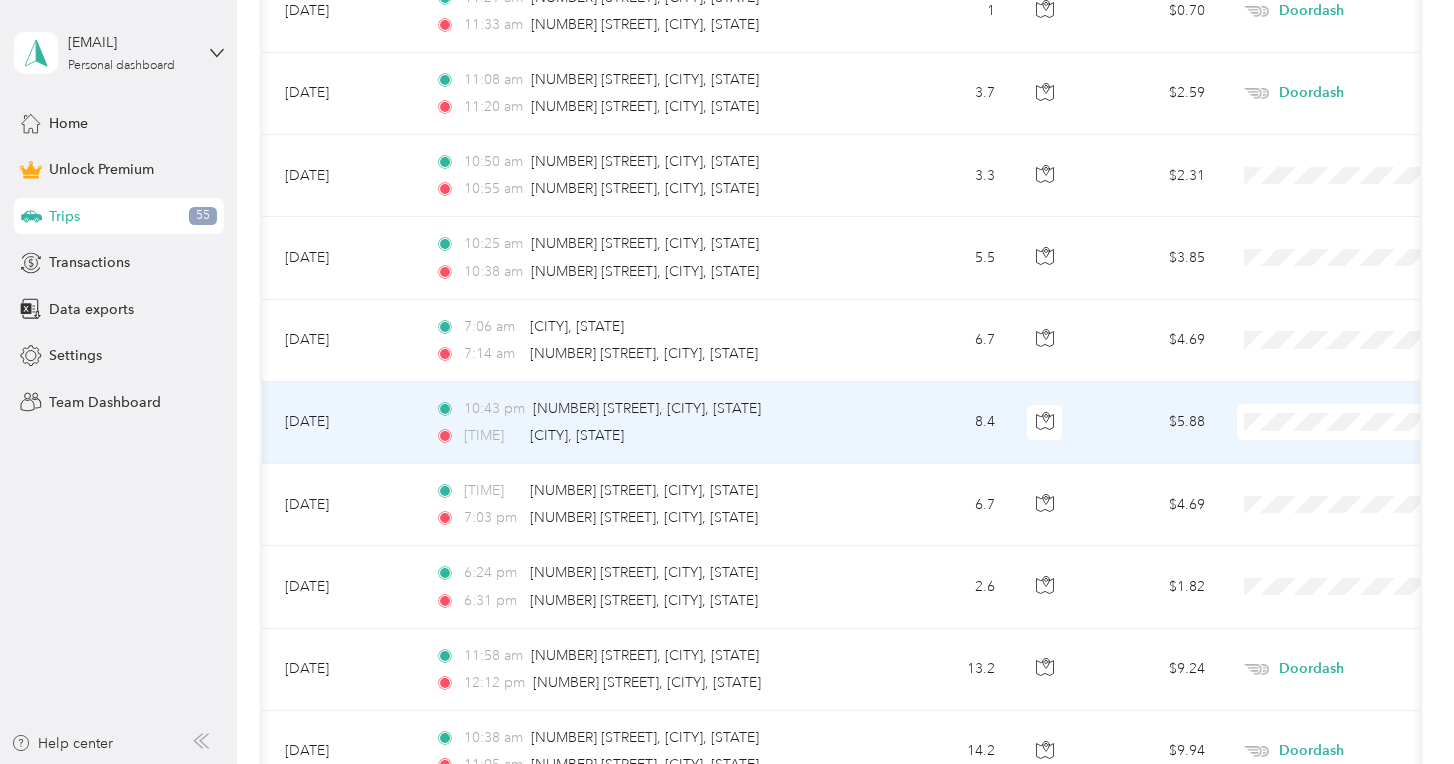 click on "Doordash" at bounding box center [1330, 529] 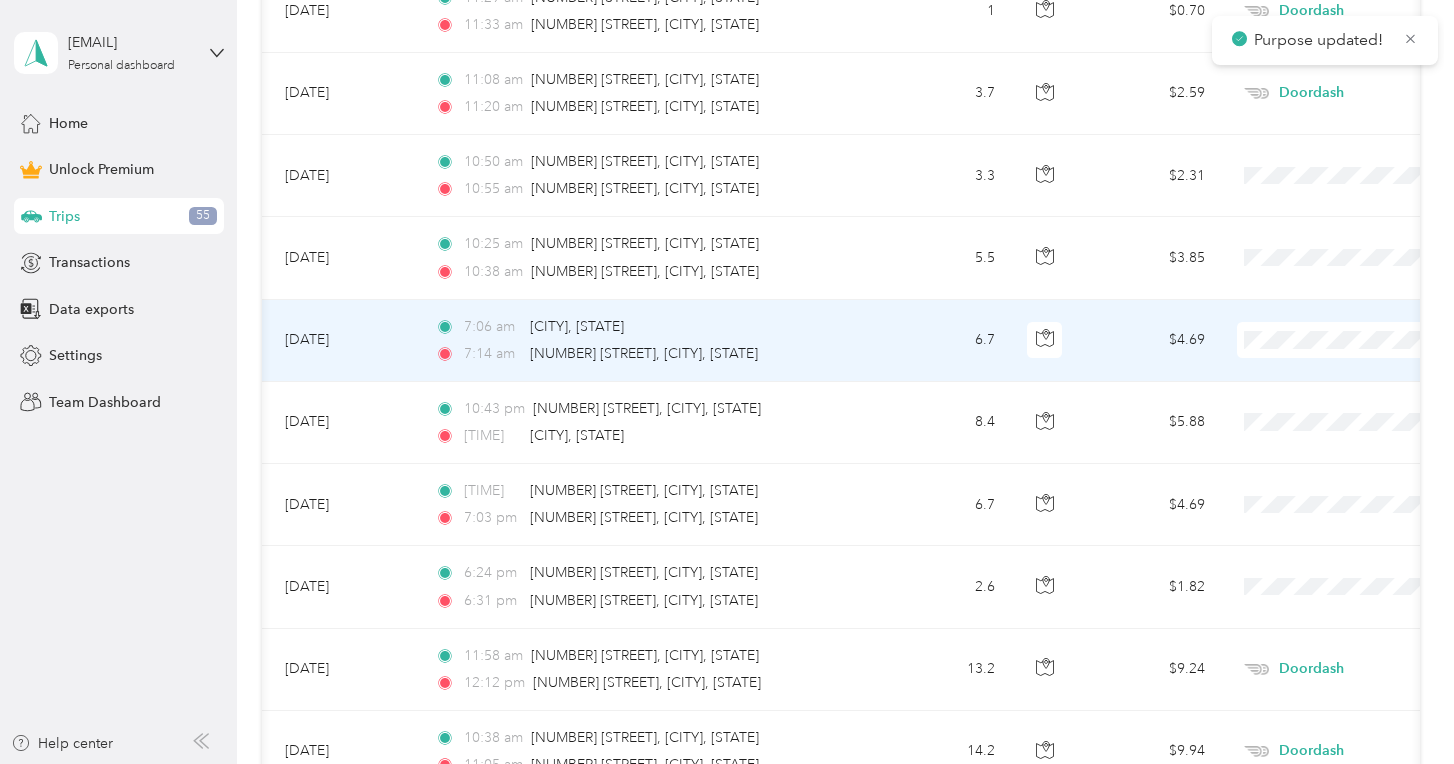 click on "Doordash" at bounding box center [1348, 447] 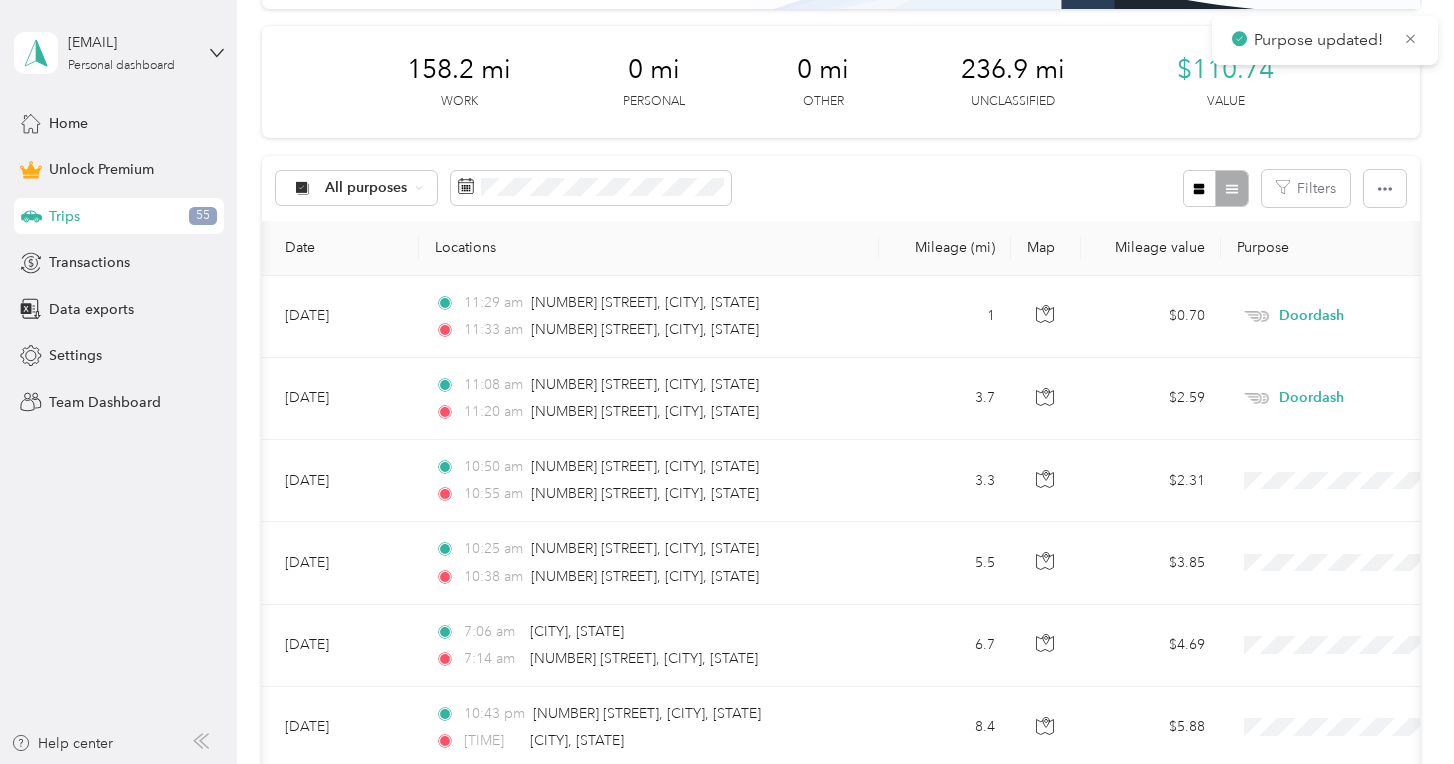 scroll, scrollTop: 248, scrollLeft: 0, axis: vertical 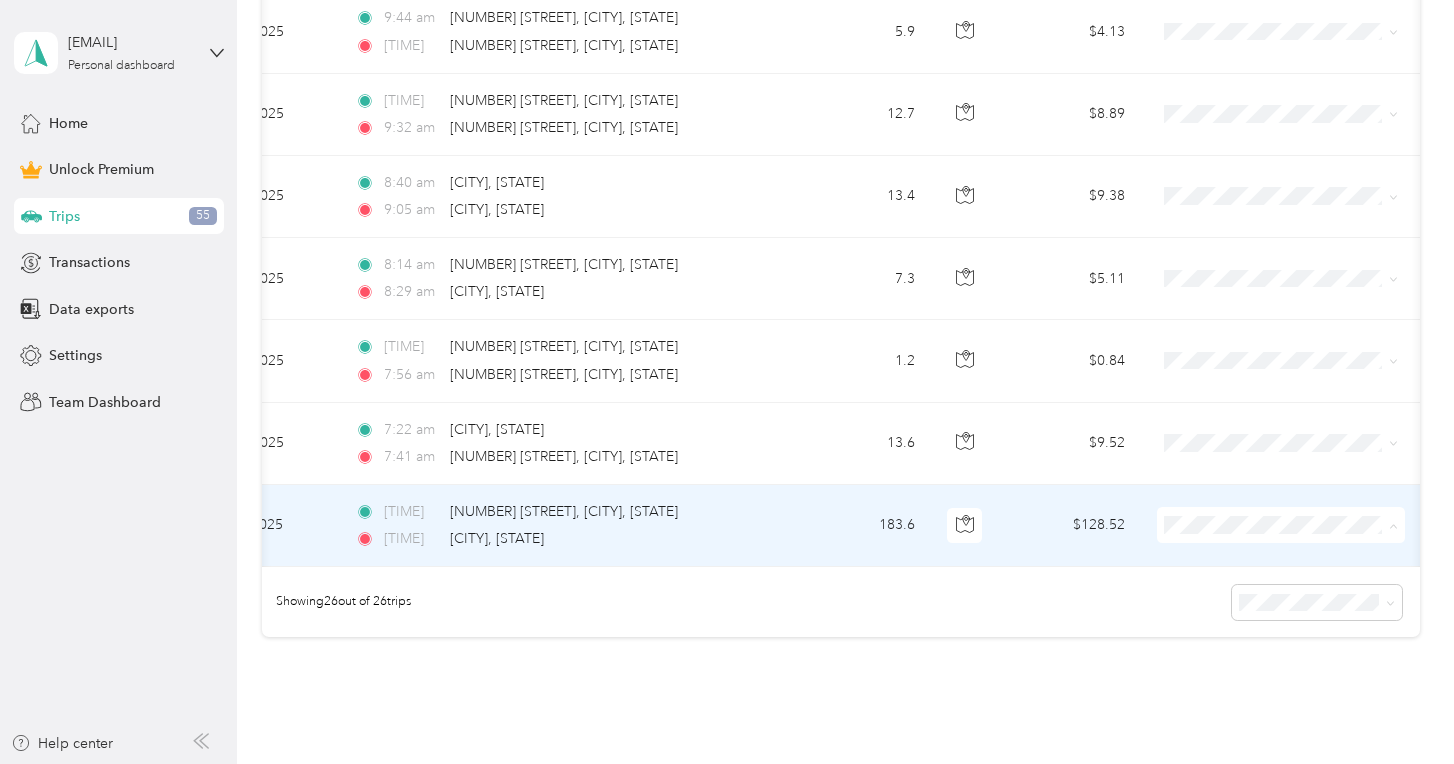 click on "Doordash" at bounding box center [1299, 312] 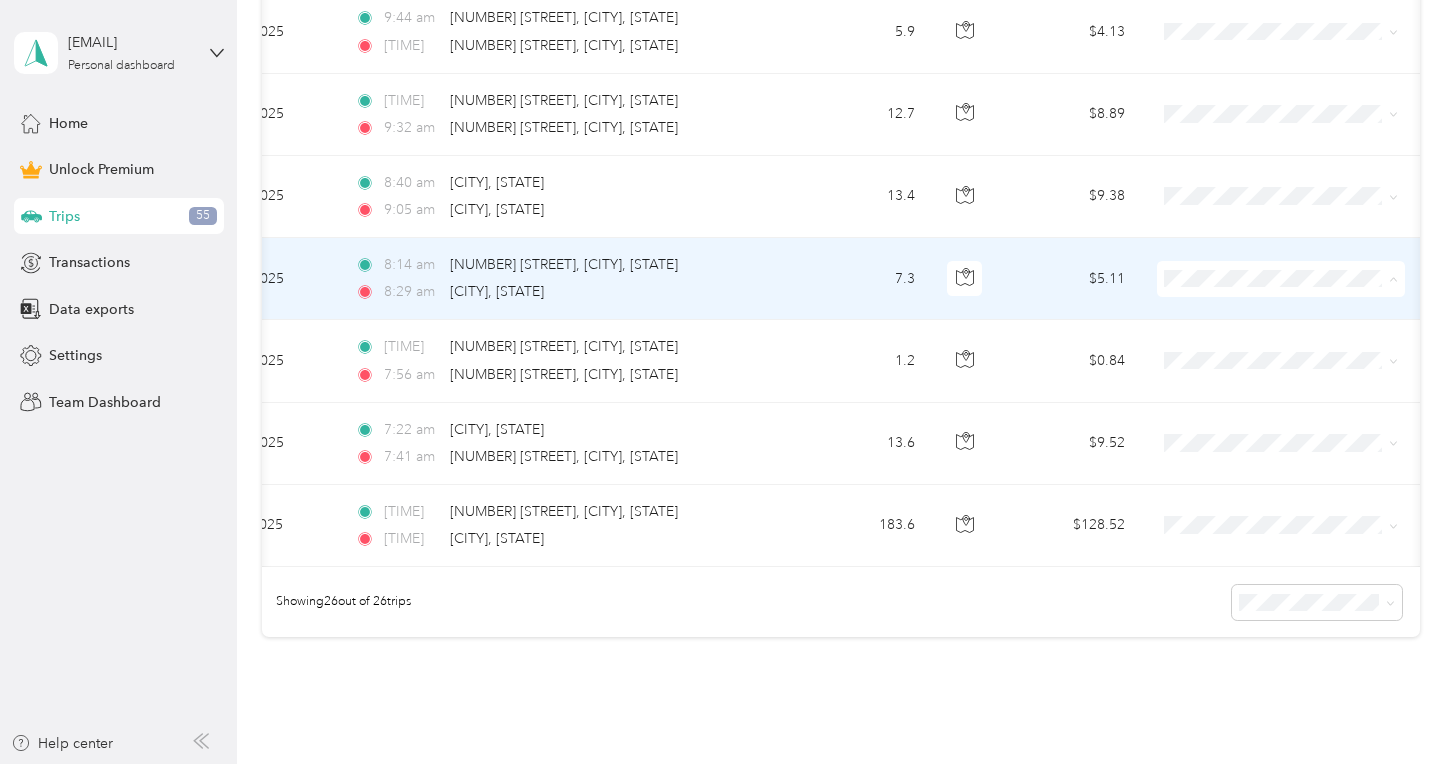 click on "Doordash" at bounding box center [1299, 385] 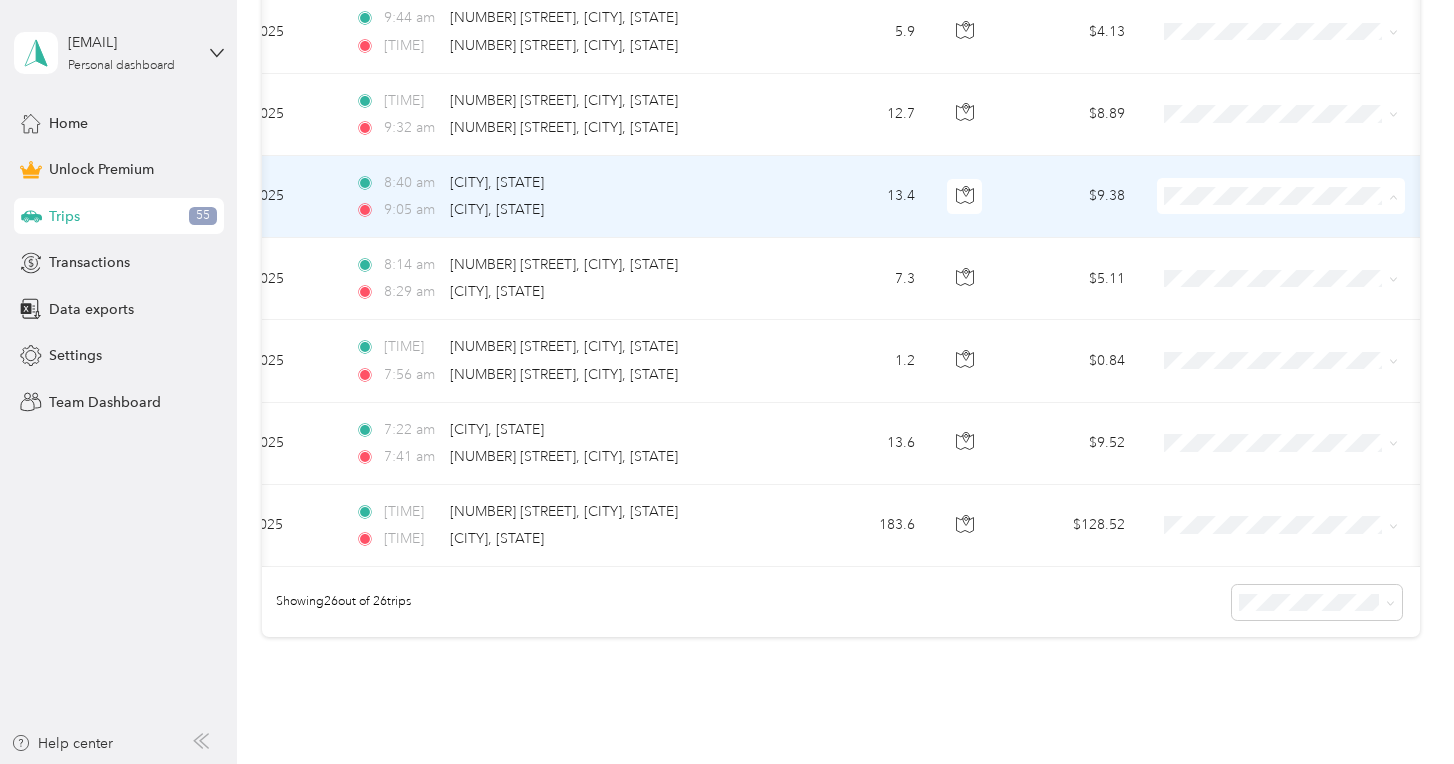 click on "Doordash" at bounding box center (1281, 303) 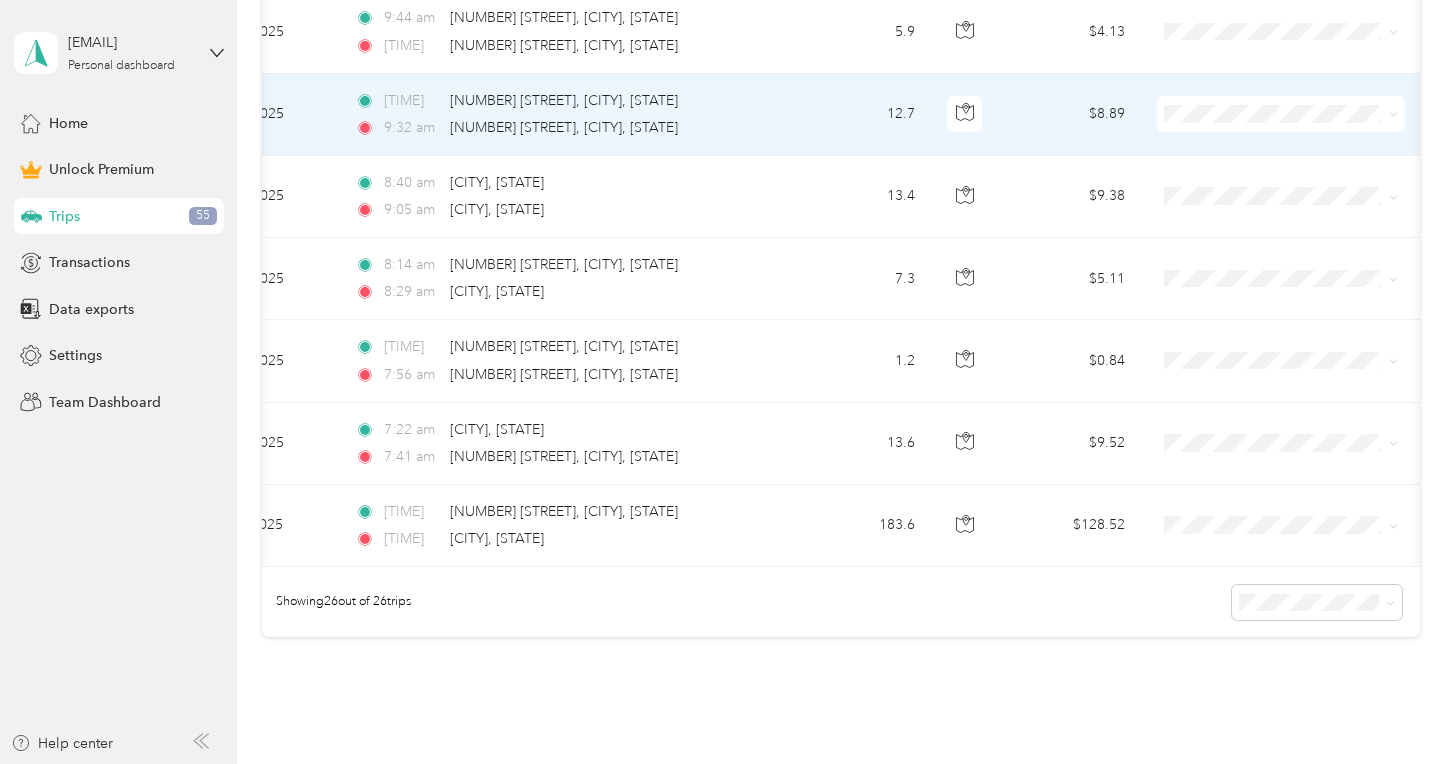 click at bounding box center [1281, 114] 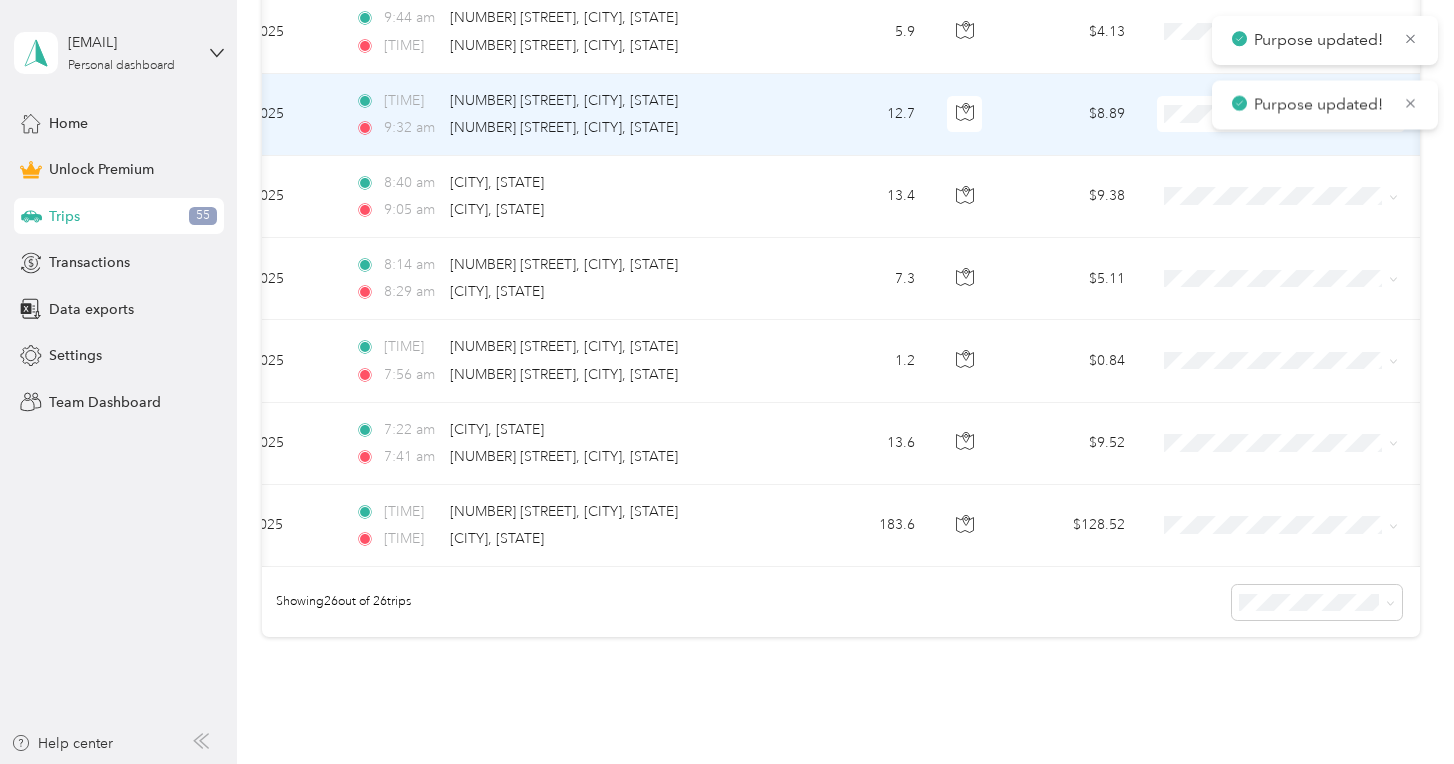 click on "Doordash" at bounding box center [1281, 218] 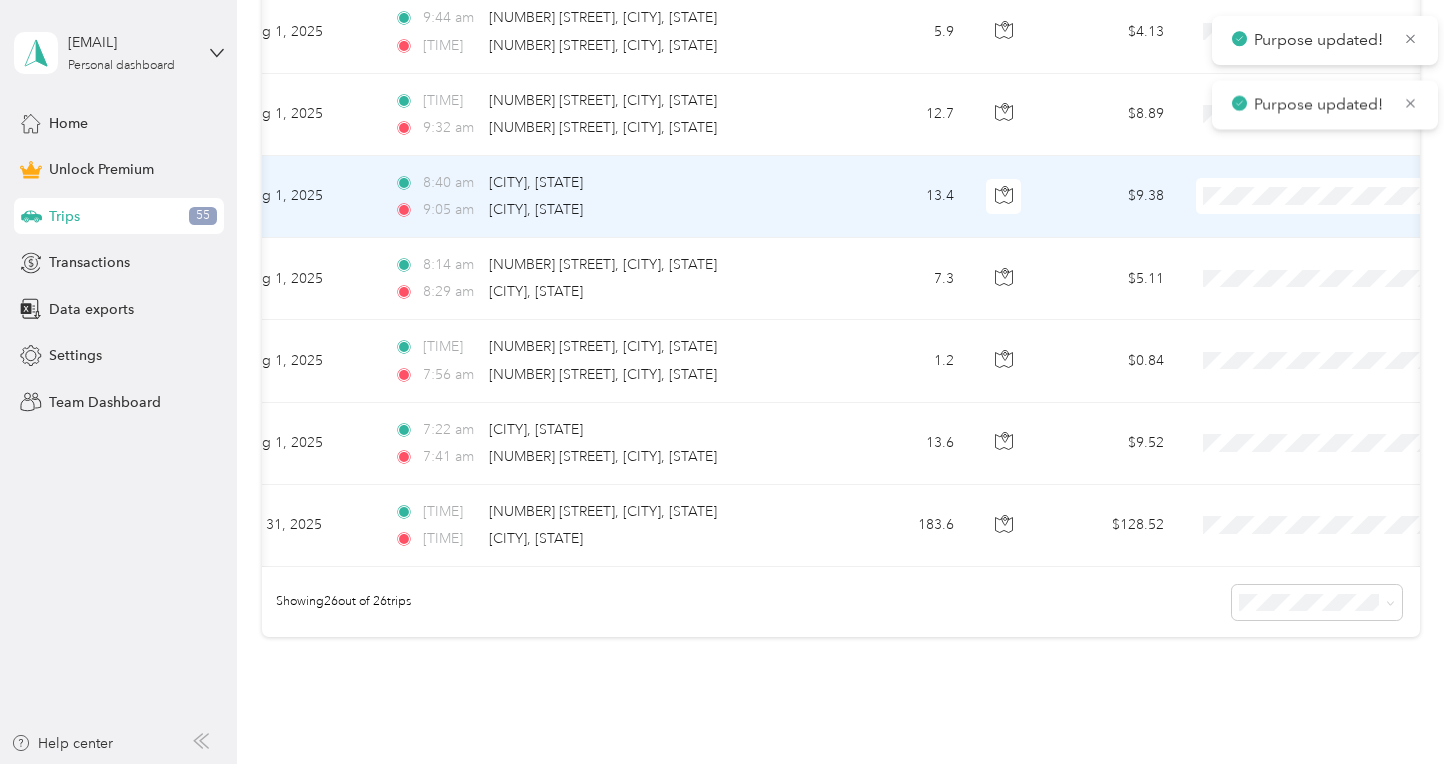 scroll, scrollTop: 0, scrollLeft: 64, axis: horizontal 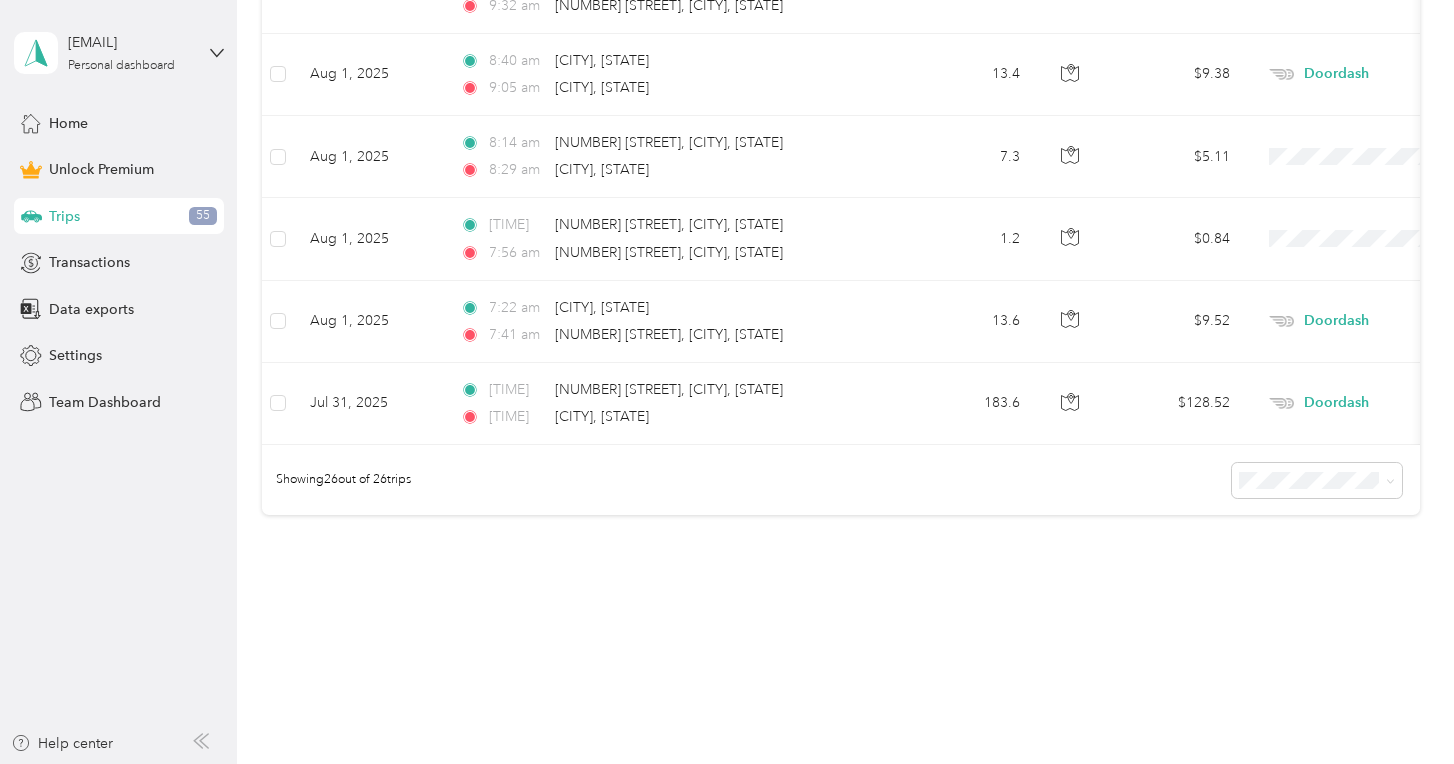 click on "100 per load" at bounding box center [1312, 595] 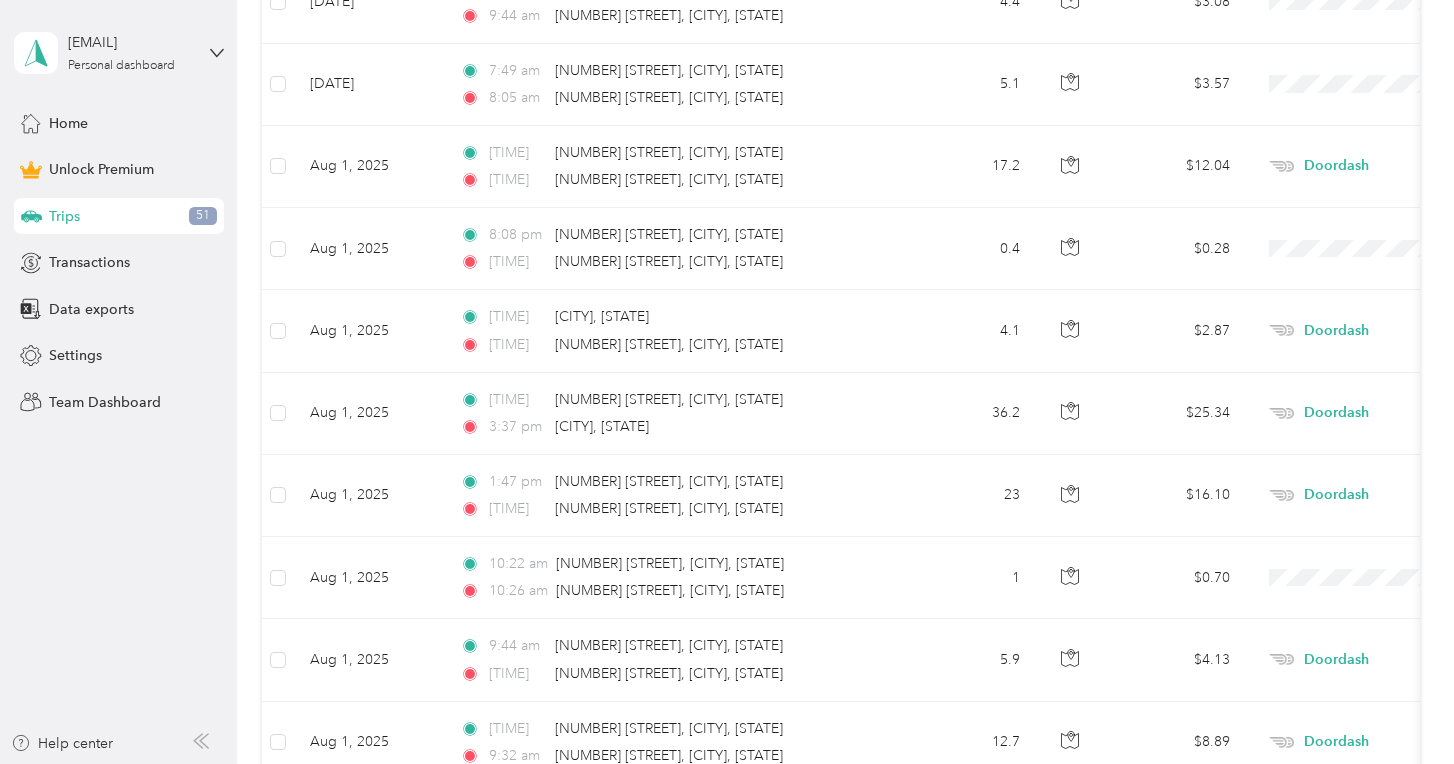 scroll, scrollTop: 1498, scrollLeft: 0, axis: vertical 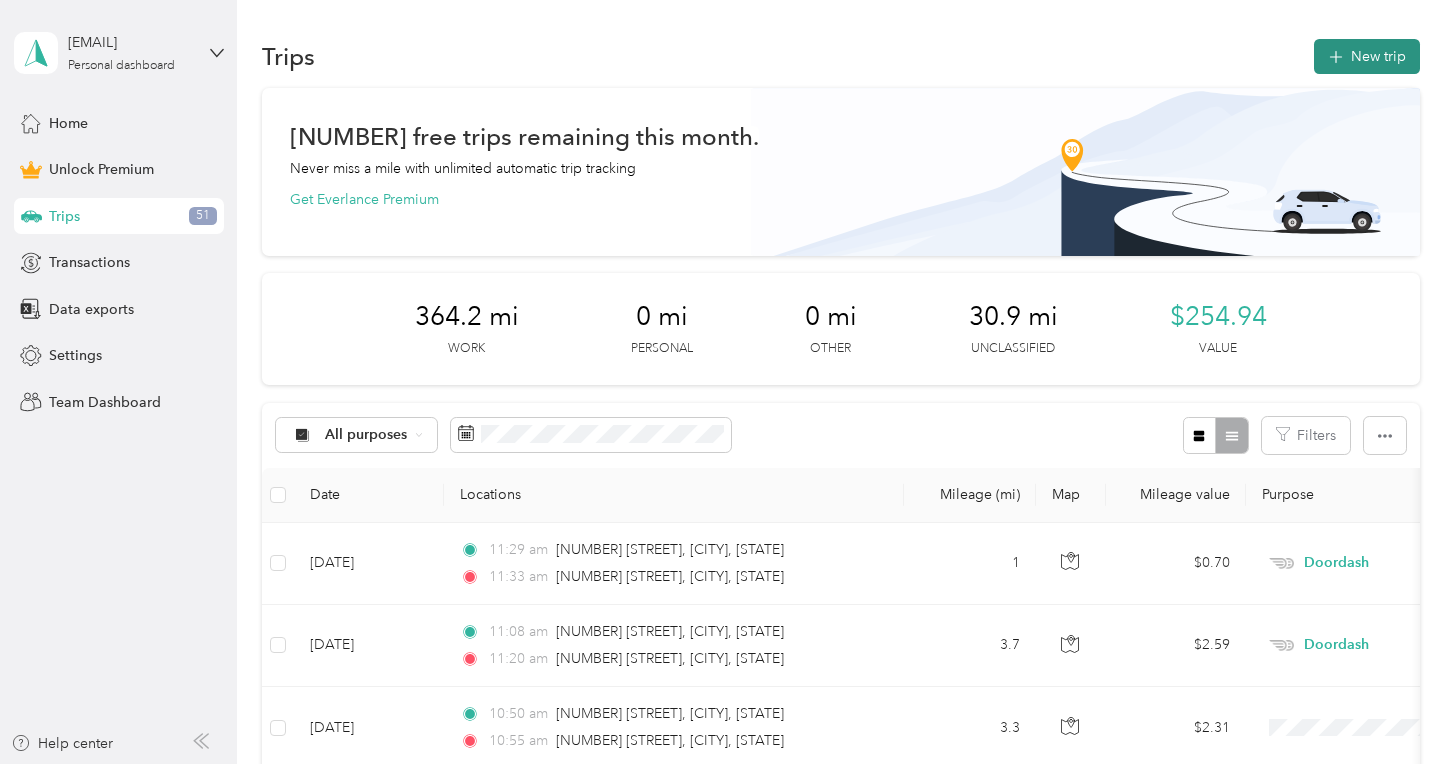 click 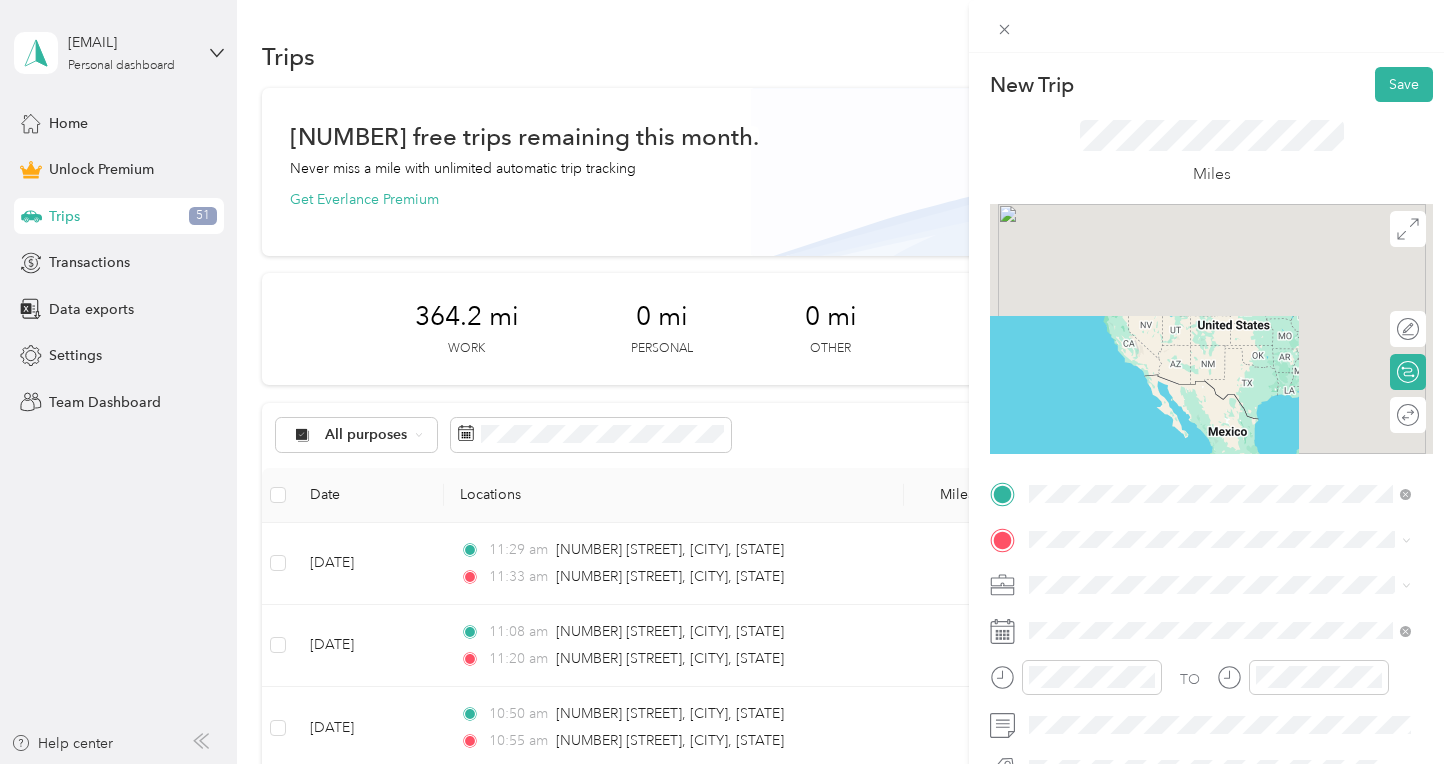 click on "[NUMBER] [STREET]
[CITY], [STATE] [POSTAL_CODE], [COUNTRY]" at bounding box center (1211, 315) 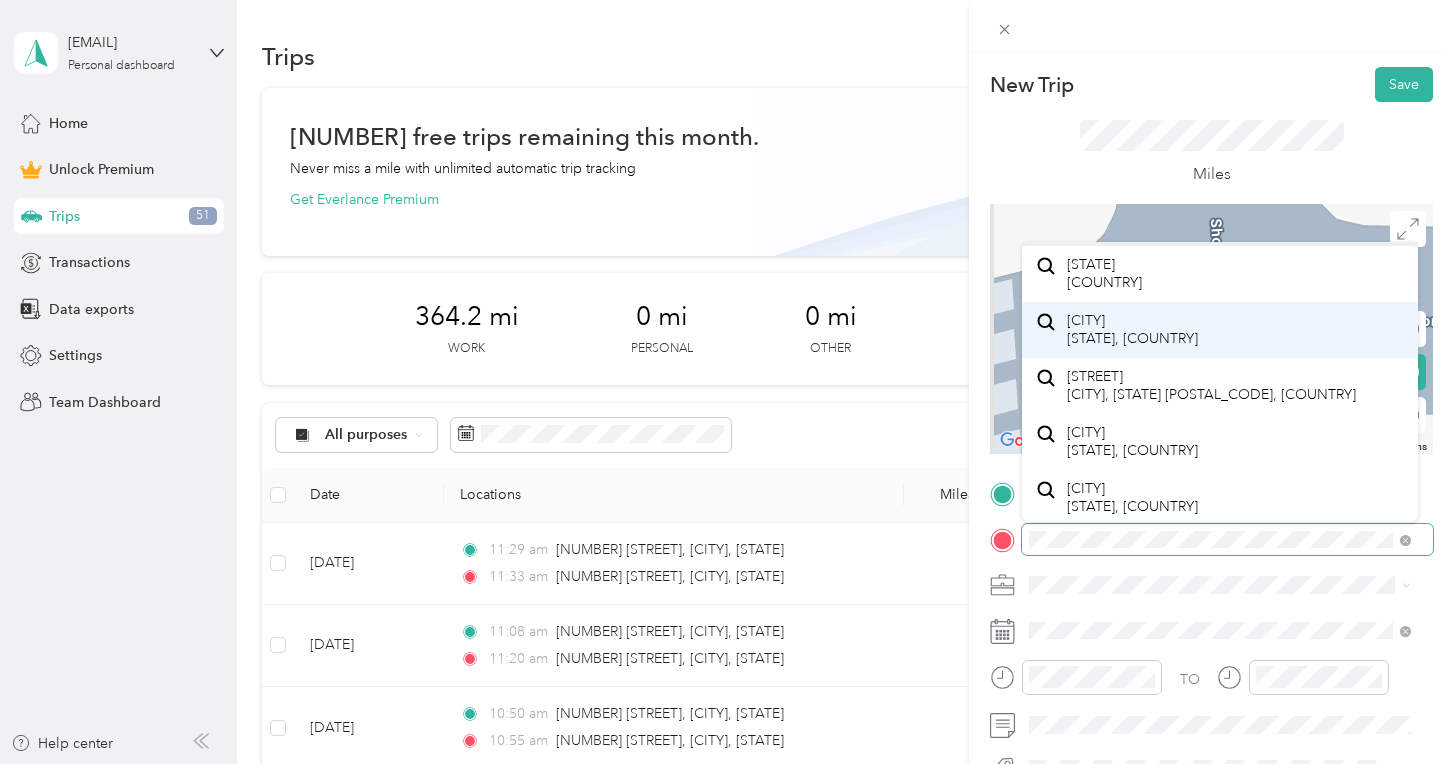 scroll, scrollTop: 35, scrollLeft: 0, axis: vertical 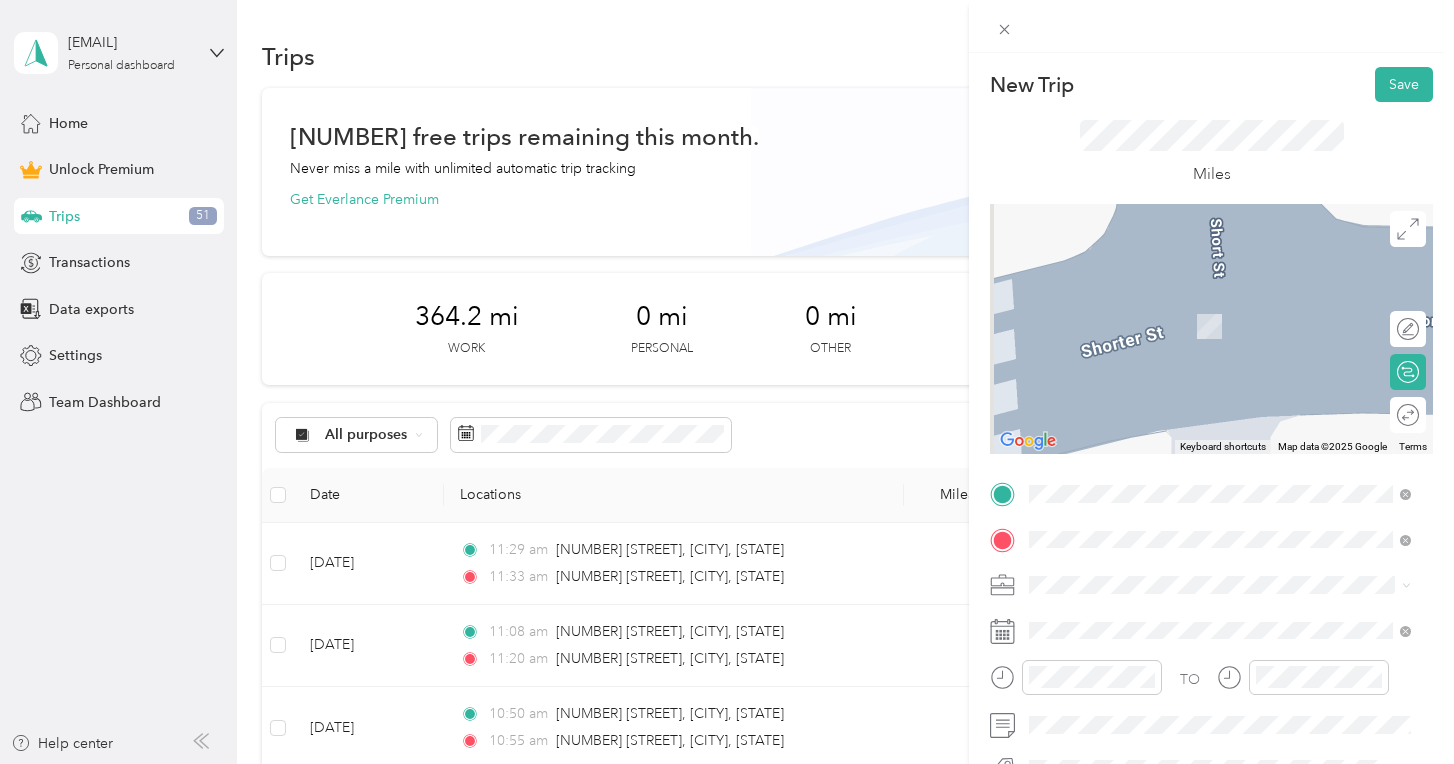 click on "[STREET]
[CITY], [STATE] [POSTAL_CODE], [COUNTRY]" at bounding box center [1220, 382] 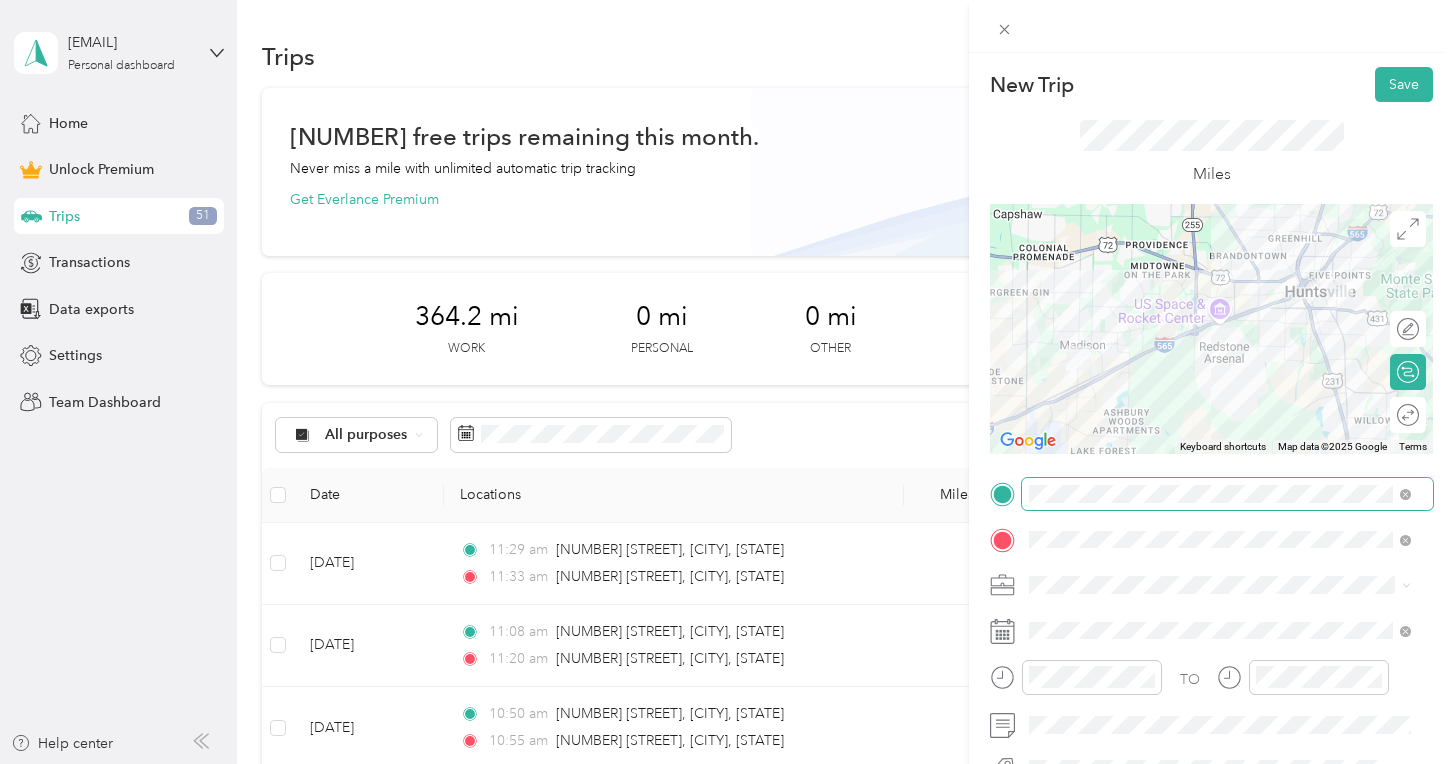 click at bounding box center [1227, 494] 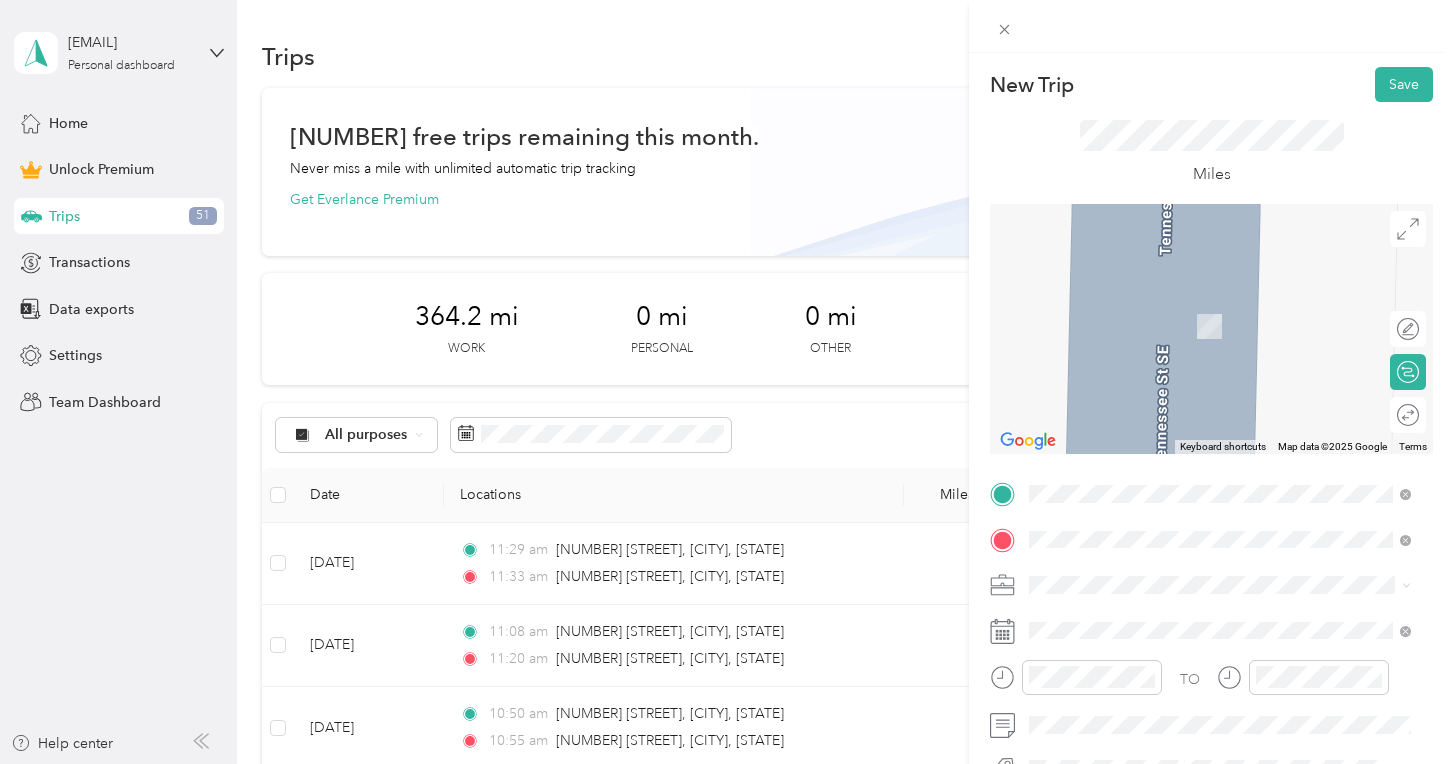 click on "[CITY]
[STATE], [COUNTRY]" at bounding box center (1132, 259) 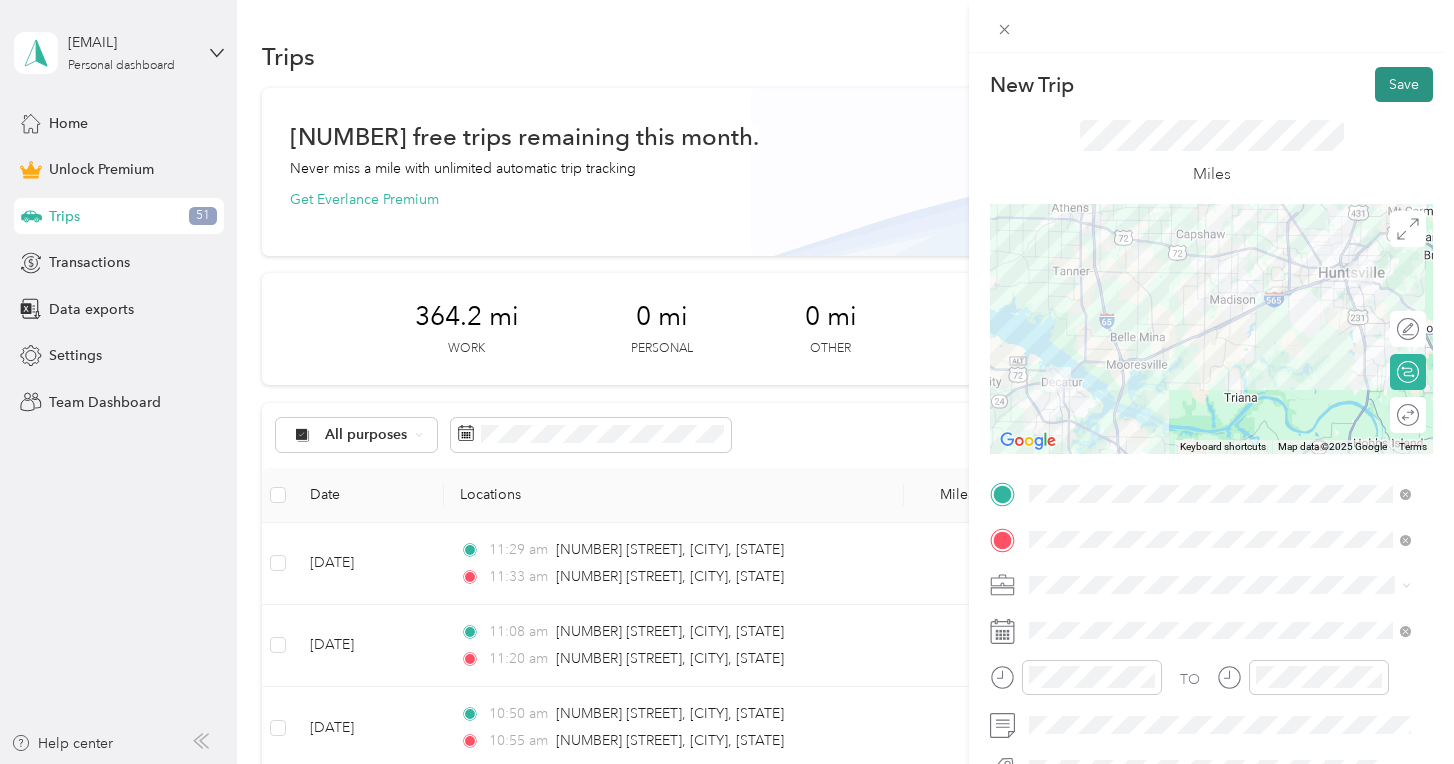 click on "Save" at bounding box center [1404, 84] 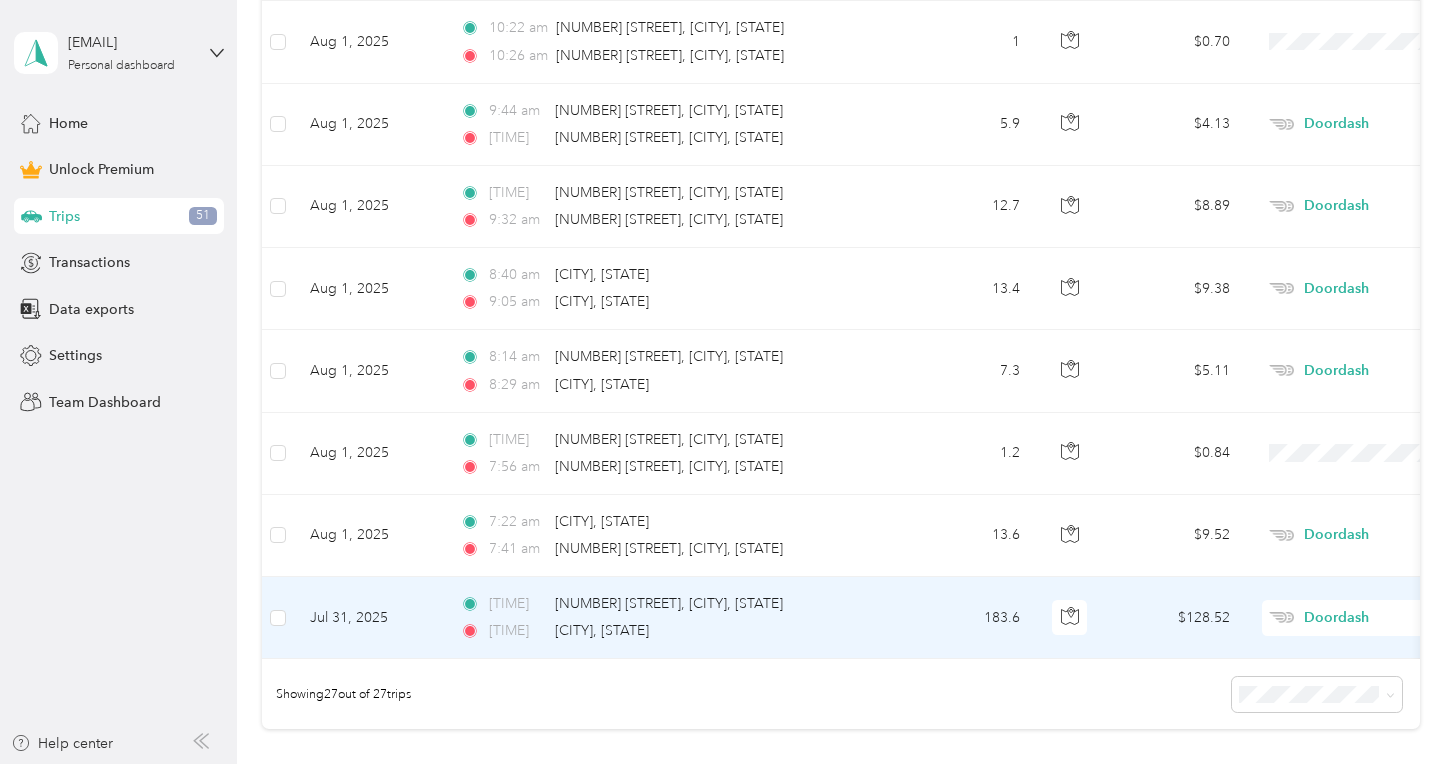 scroll, scrollTop: 2081, scrollLeft: 0, axis: vertical 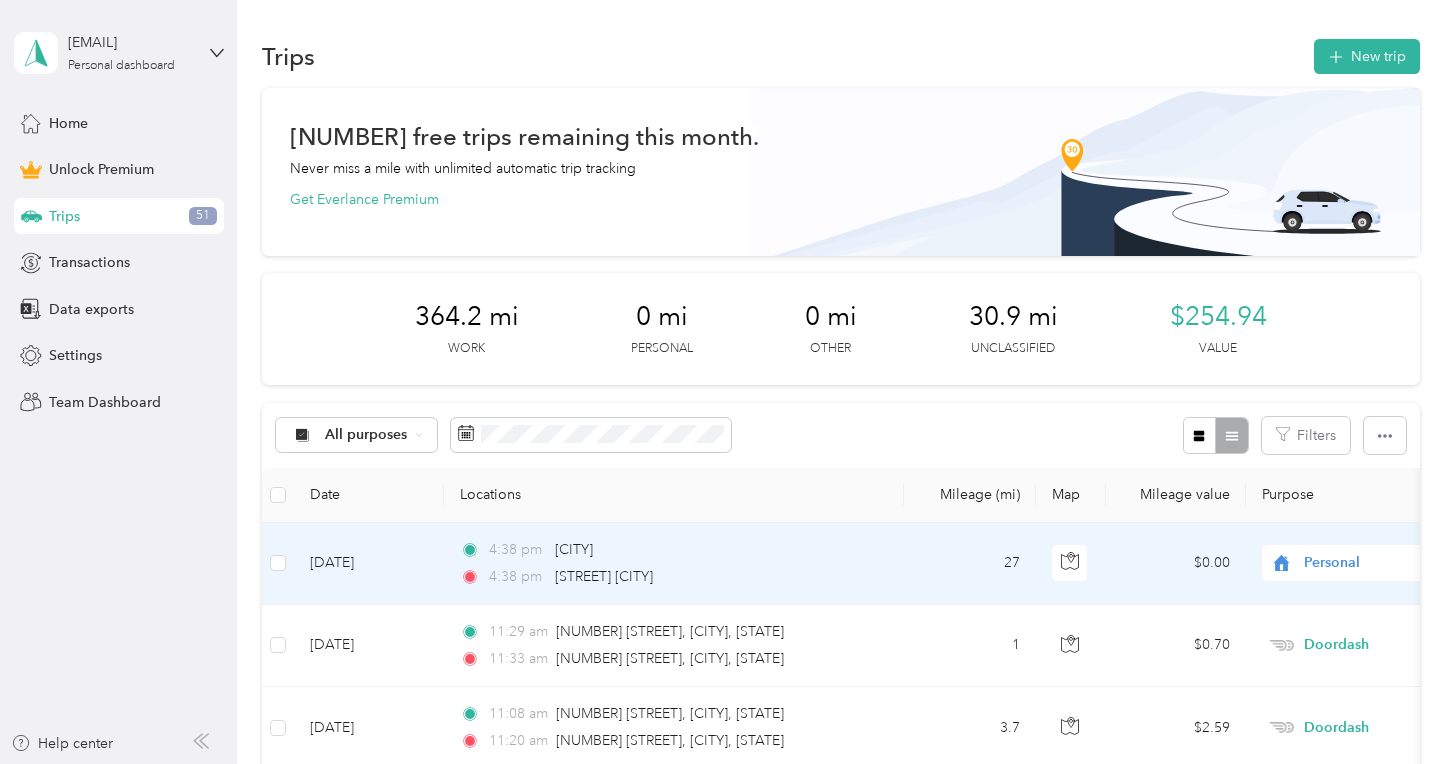 click on "Personal" at bounding box center (1395, 563) 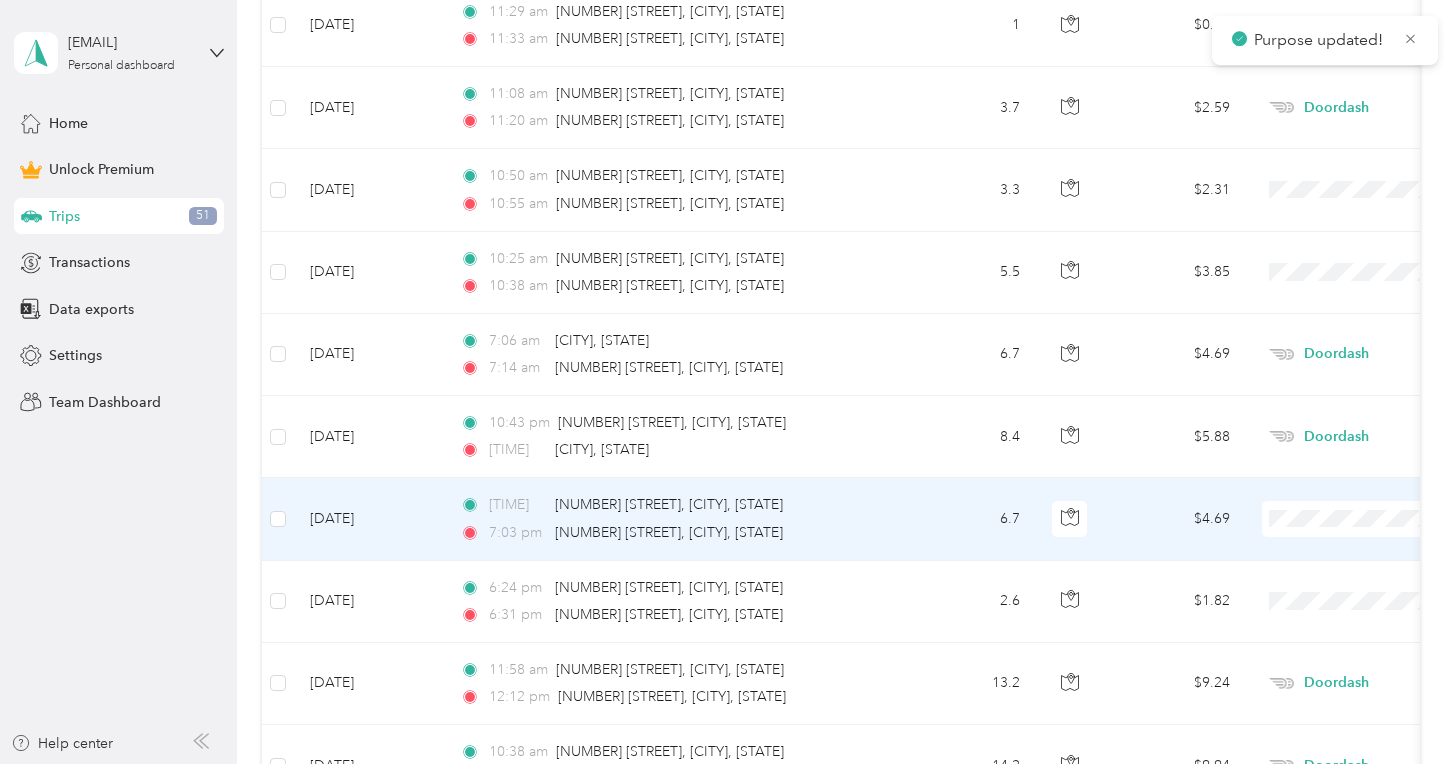 scroll, scrollTop: 622, scrollLeft: 0, axis: vertical 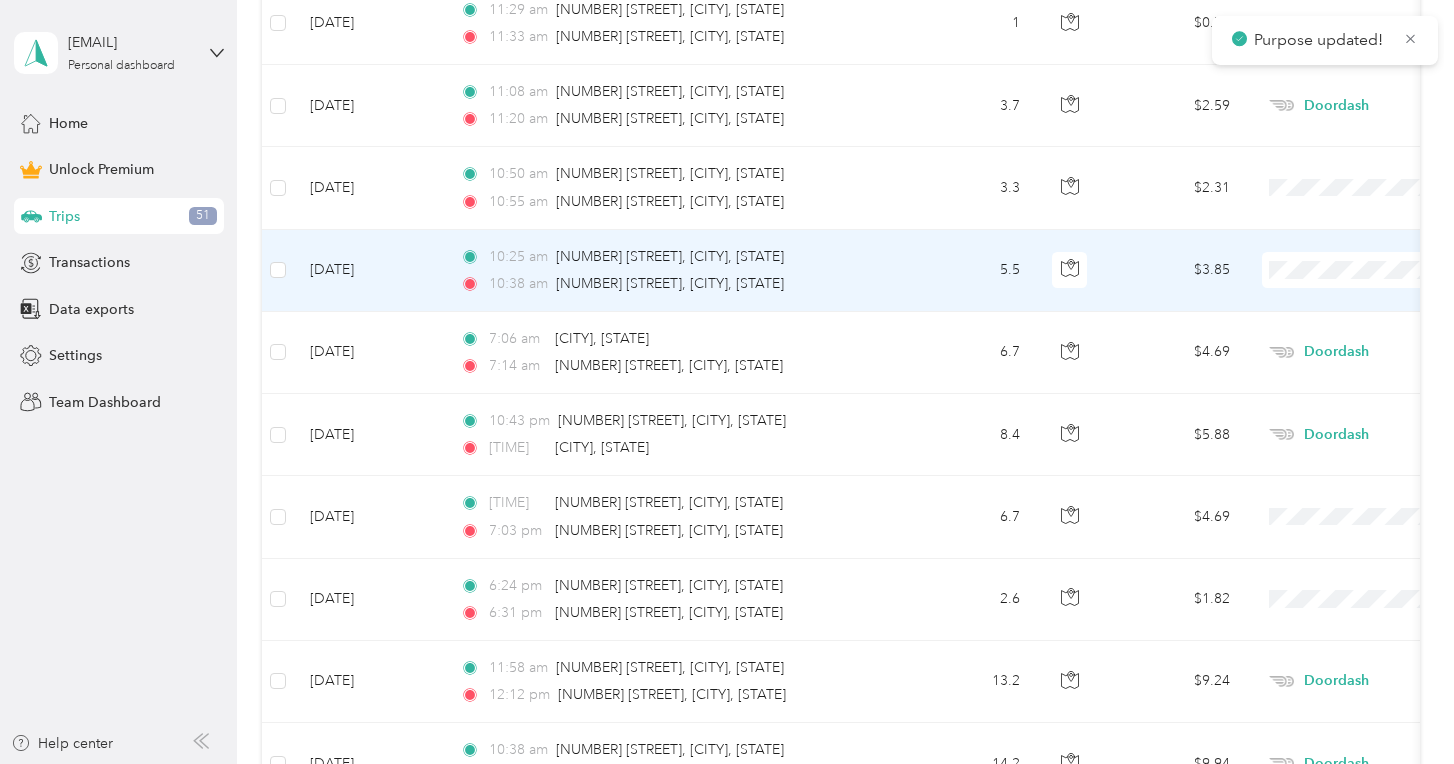click on "Doordash" at bounding box center (1330, 377) 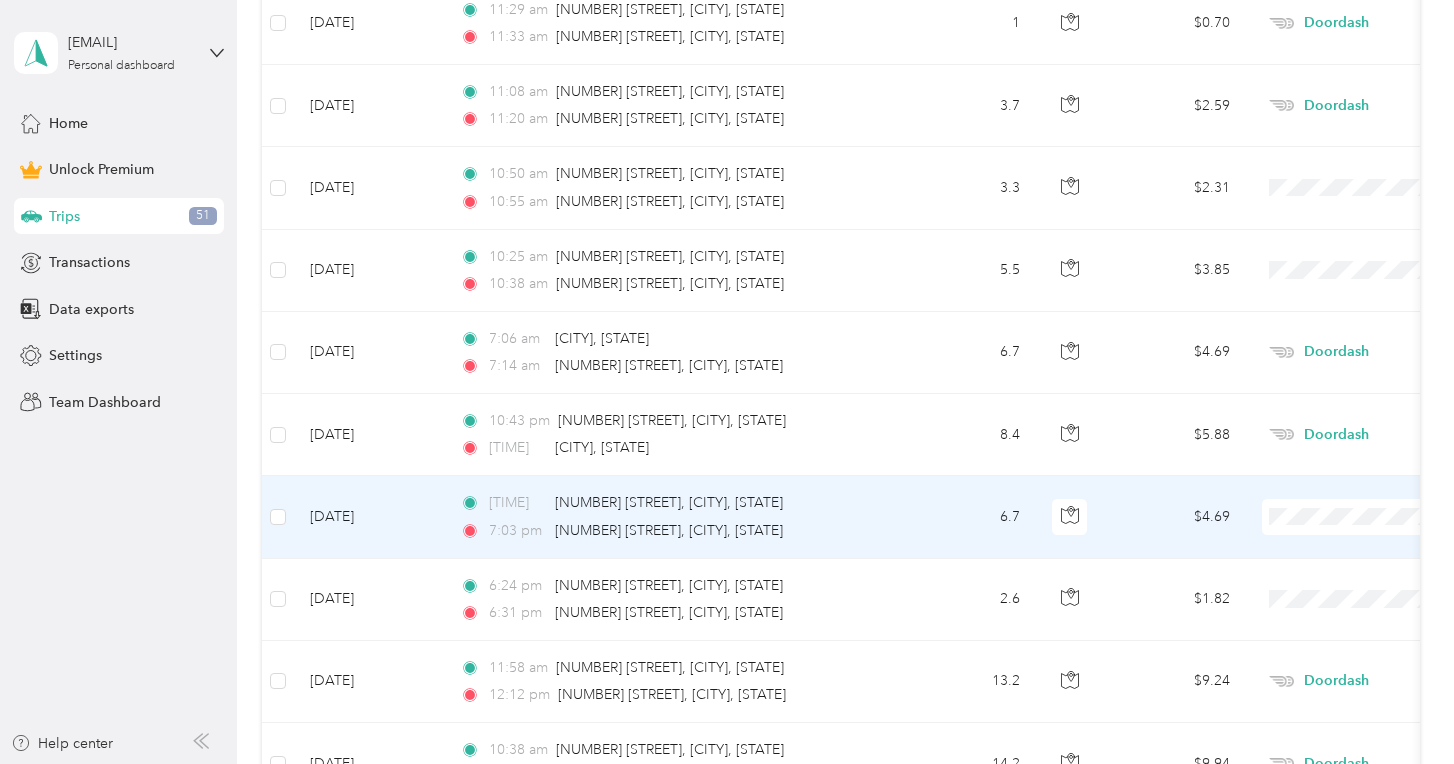 click at bounding box center (1386, 517) 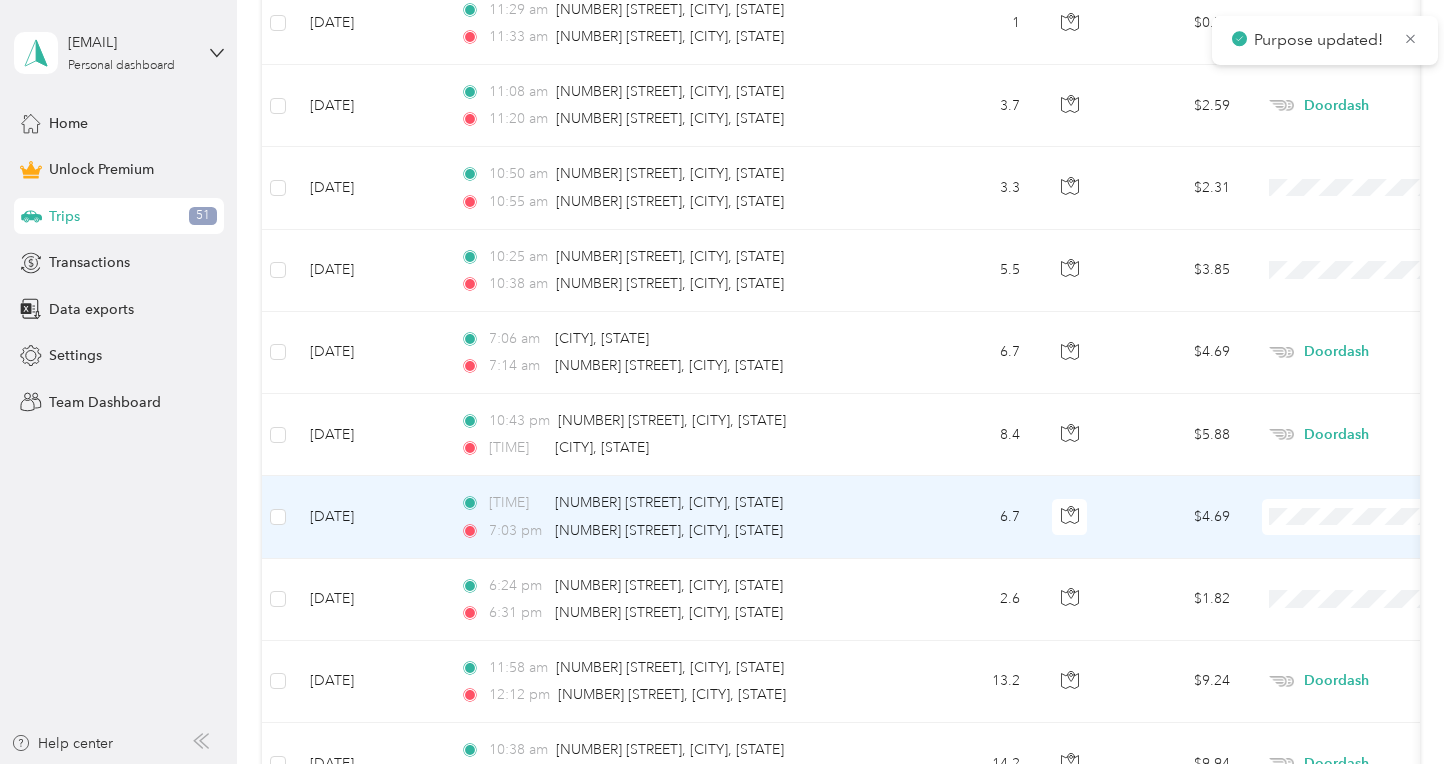 click on "Doordash" at bounding box center [1330, 304] 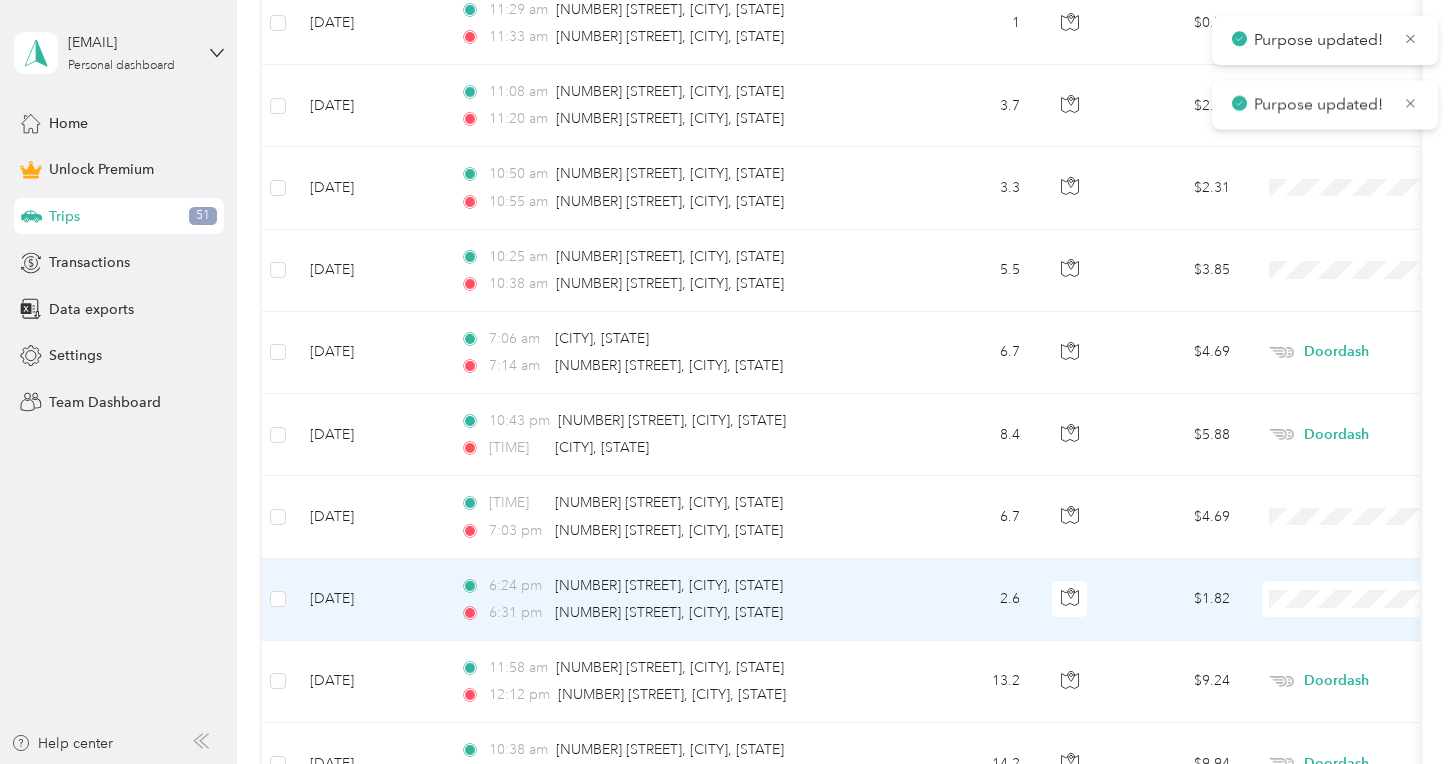 click on "Doordash" at bounding box center (1348, 386) 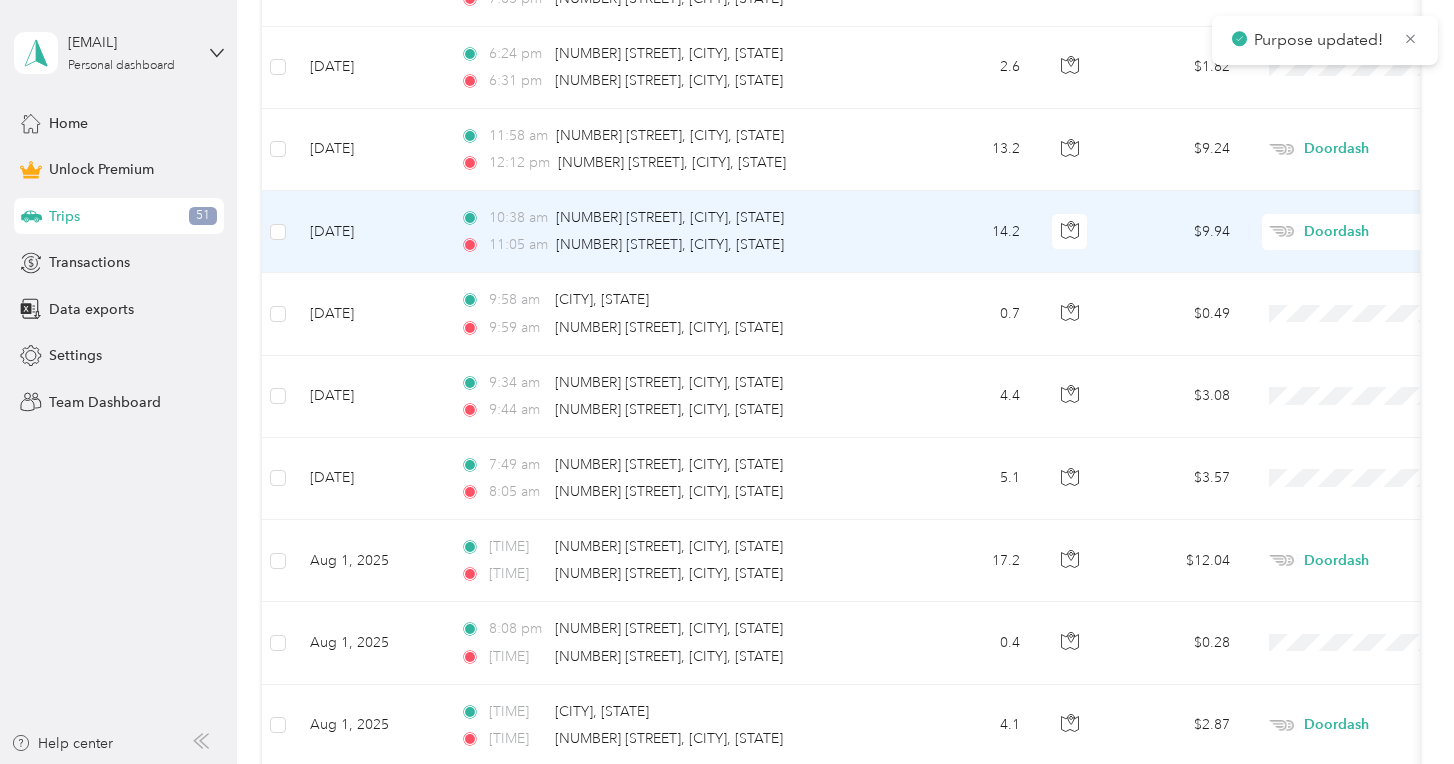 scroll, scrollTop: 1168, scrollLeft: 0, axis: vertical 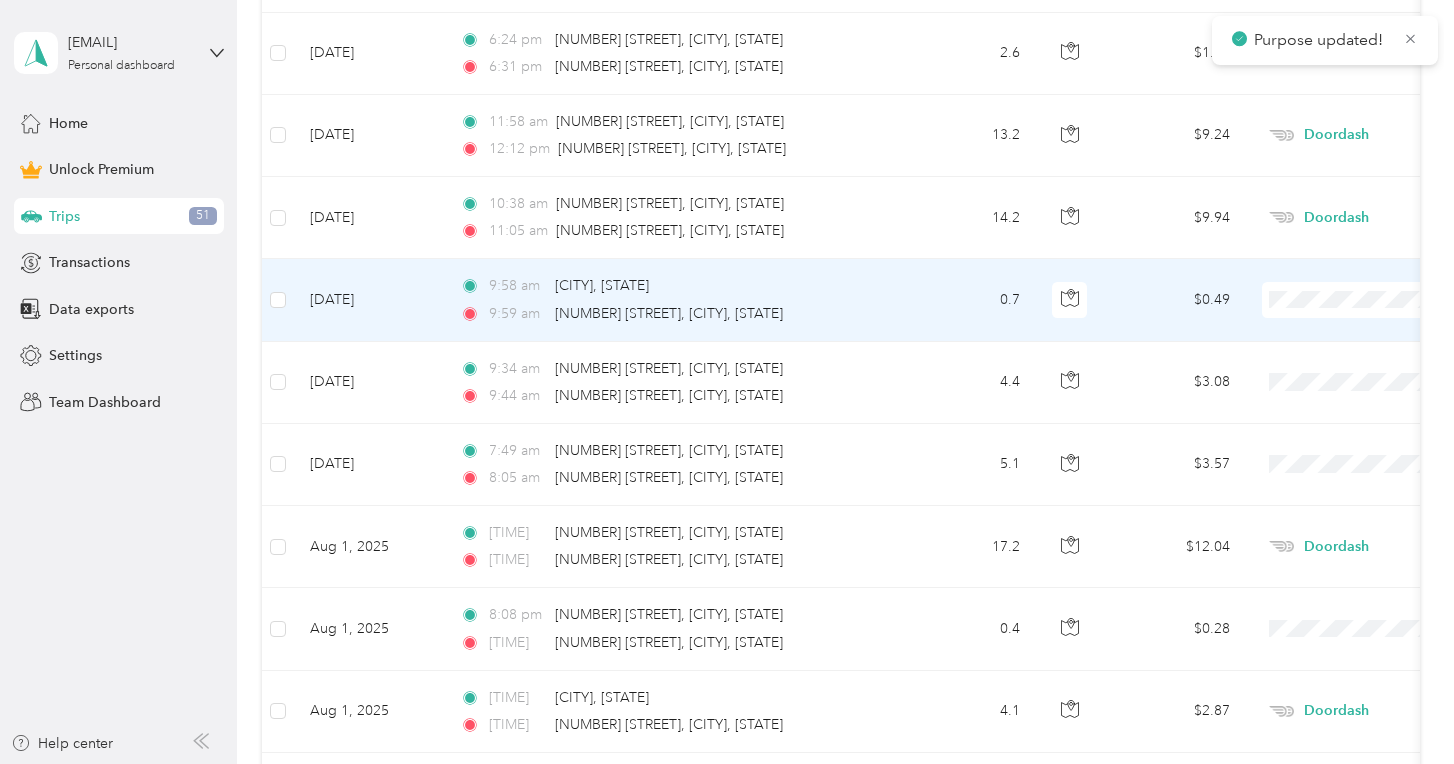 click on "Doordash" at bounding box center [1348, 407] 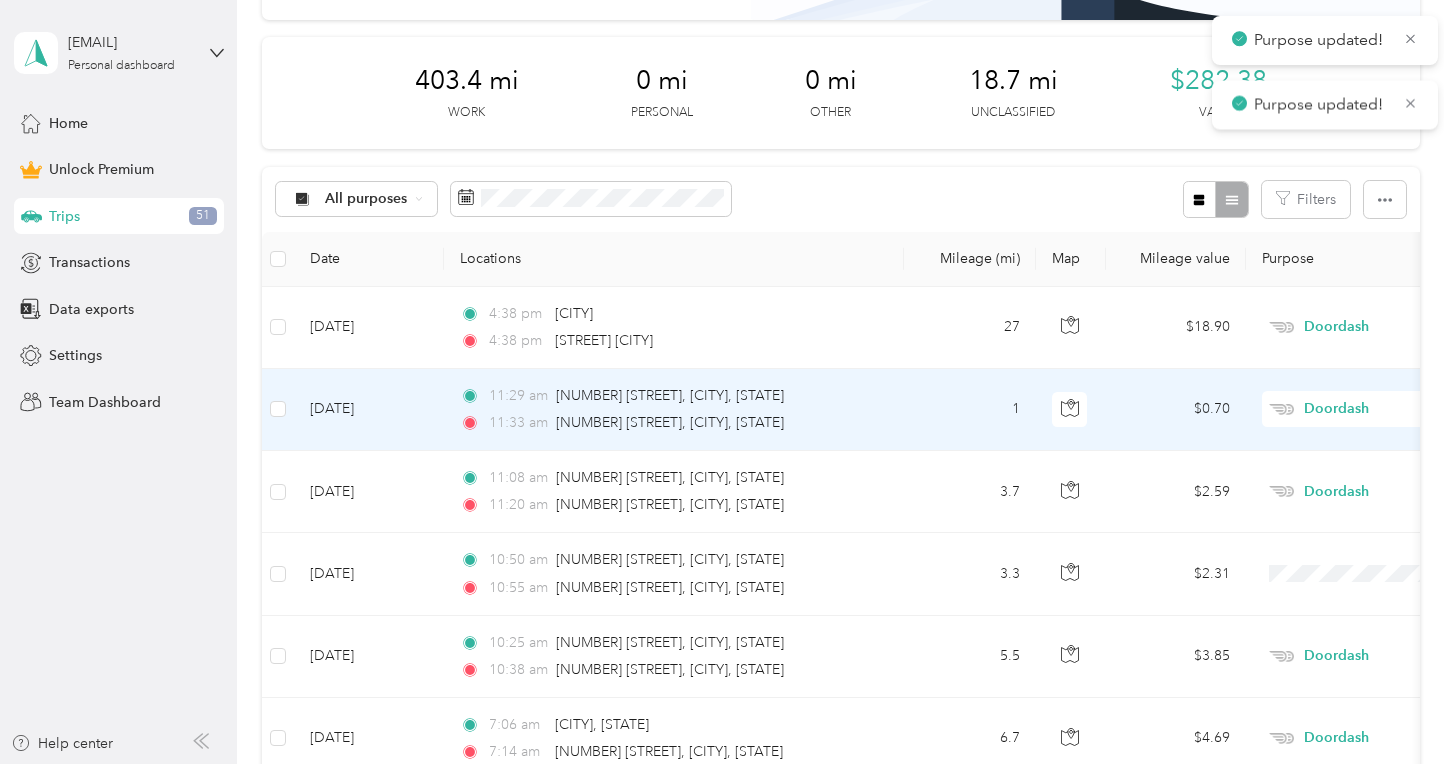 scroll, scrollTop: 0, scrollLeft: 0, axis: both 